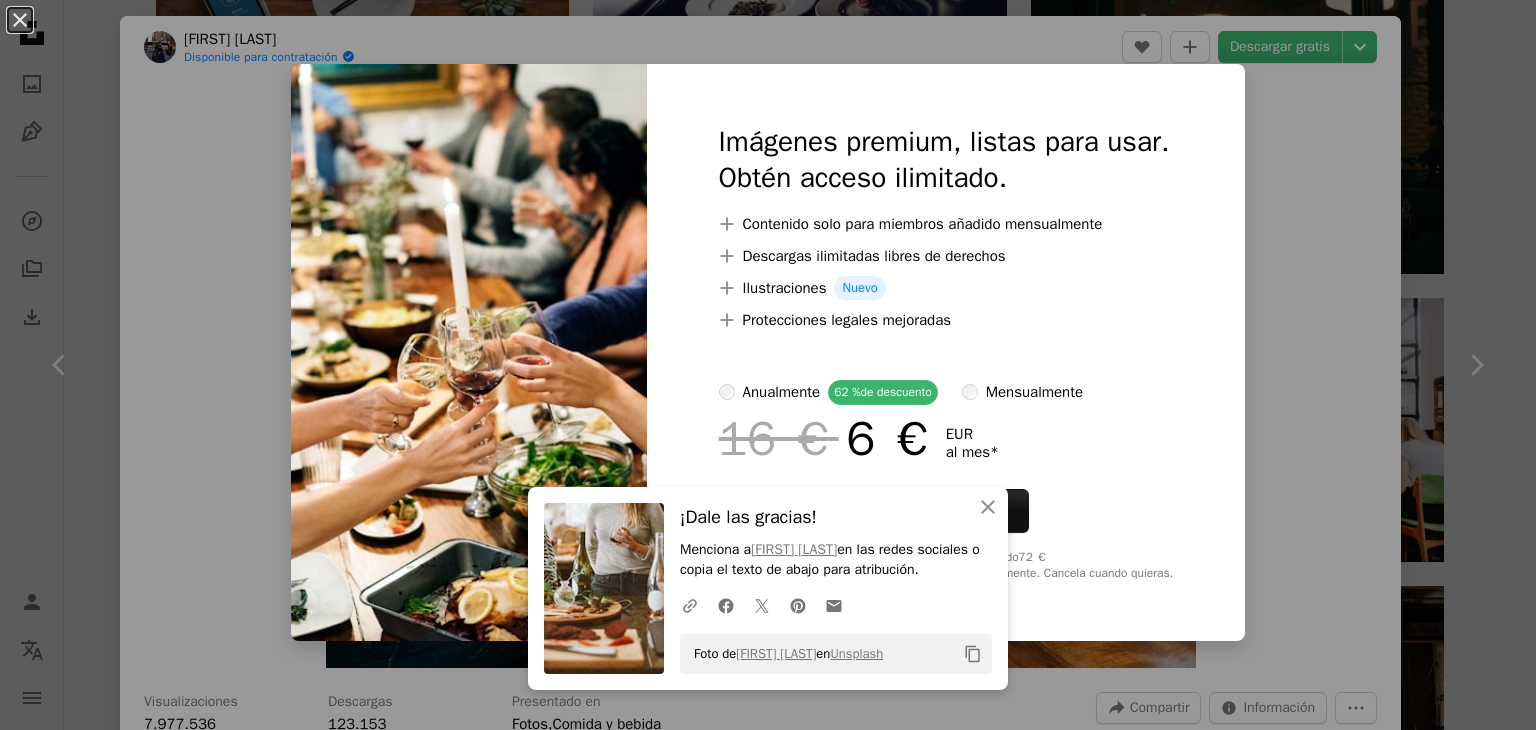 scroll, scrollTop: 1700, scrollLeft: 0, axis: vertical 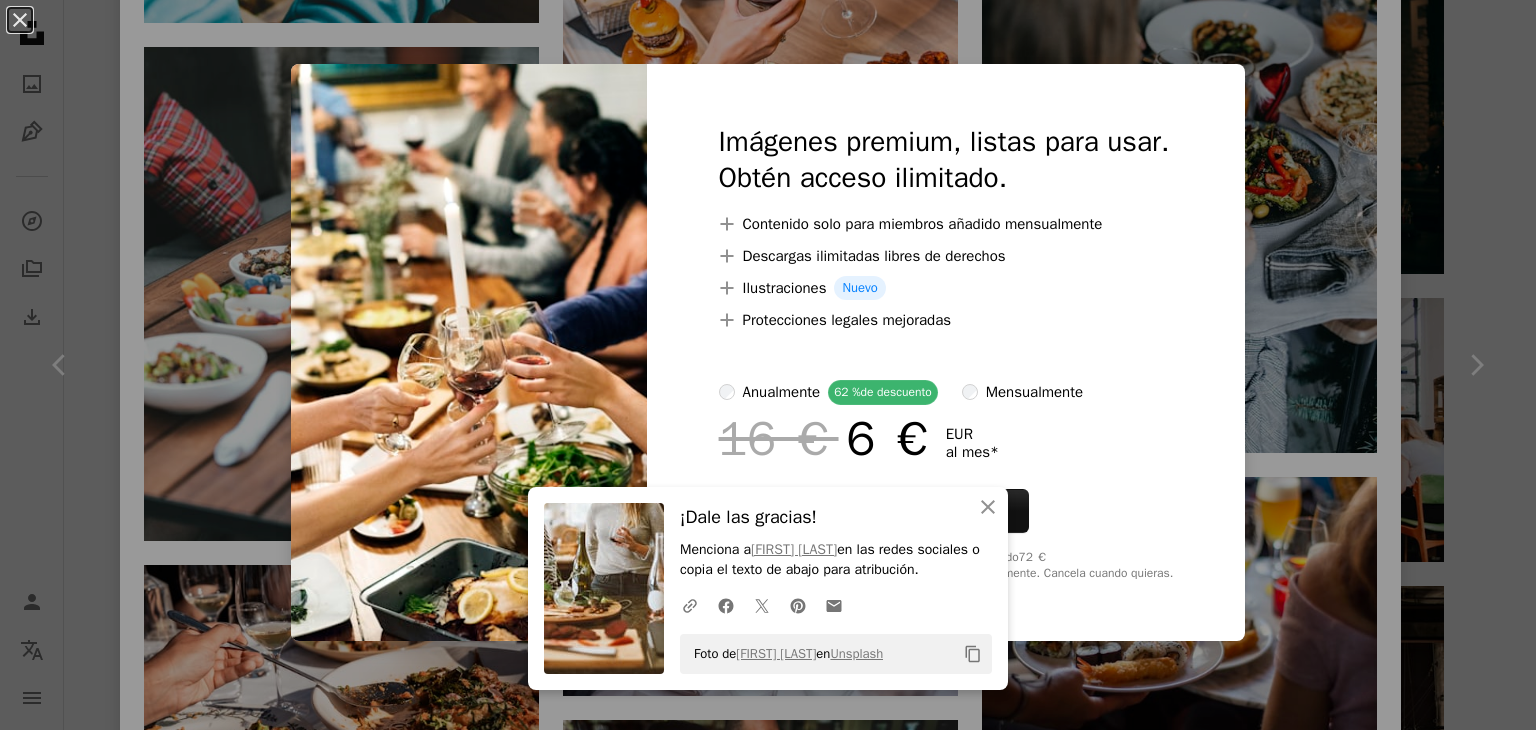 click on "Menciona a [PERSON] en las redes sociales o copia el texto de abajo para atribución. A URL sharing icon (chains) Facebook icon X (formerly Twitter) icon Pinterest icon An envelope Foto de [PERSON] en Unsplash
Copy content Imágenes premium, listas para usar. Obtén acceso ilimitado. A plus sign Contenido solo para miembros añadido mensualmente A plus sign Descargas ilimitadas libres de derechos A plus sign Ilustraciones  Nuevo A plus sign Protecciones legales mejoradas anualmente 62 %  de descuento mensualmente 16 €   6 € EUR al mes * Obtener  Unsplash+ *Cuando se paga anualmente, se factura por adelantado  72 € Más los impuestos aplicables. Se renueva automáticamente. Cancela cuando quieras." at bounding box center (768, 365) 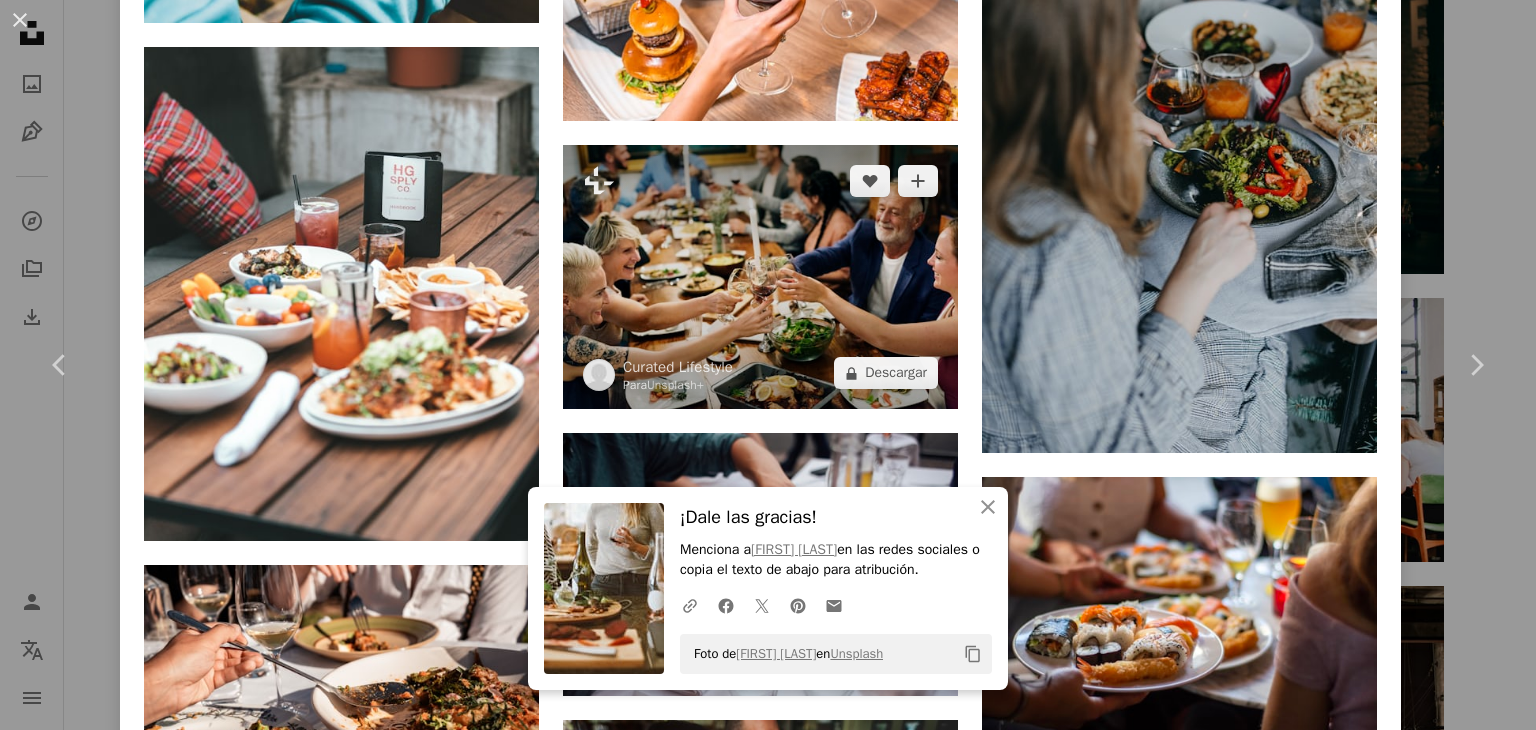 scroll, scrollTop: 5400, scrollLeft: 0, axis: vertical 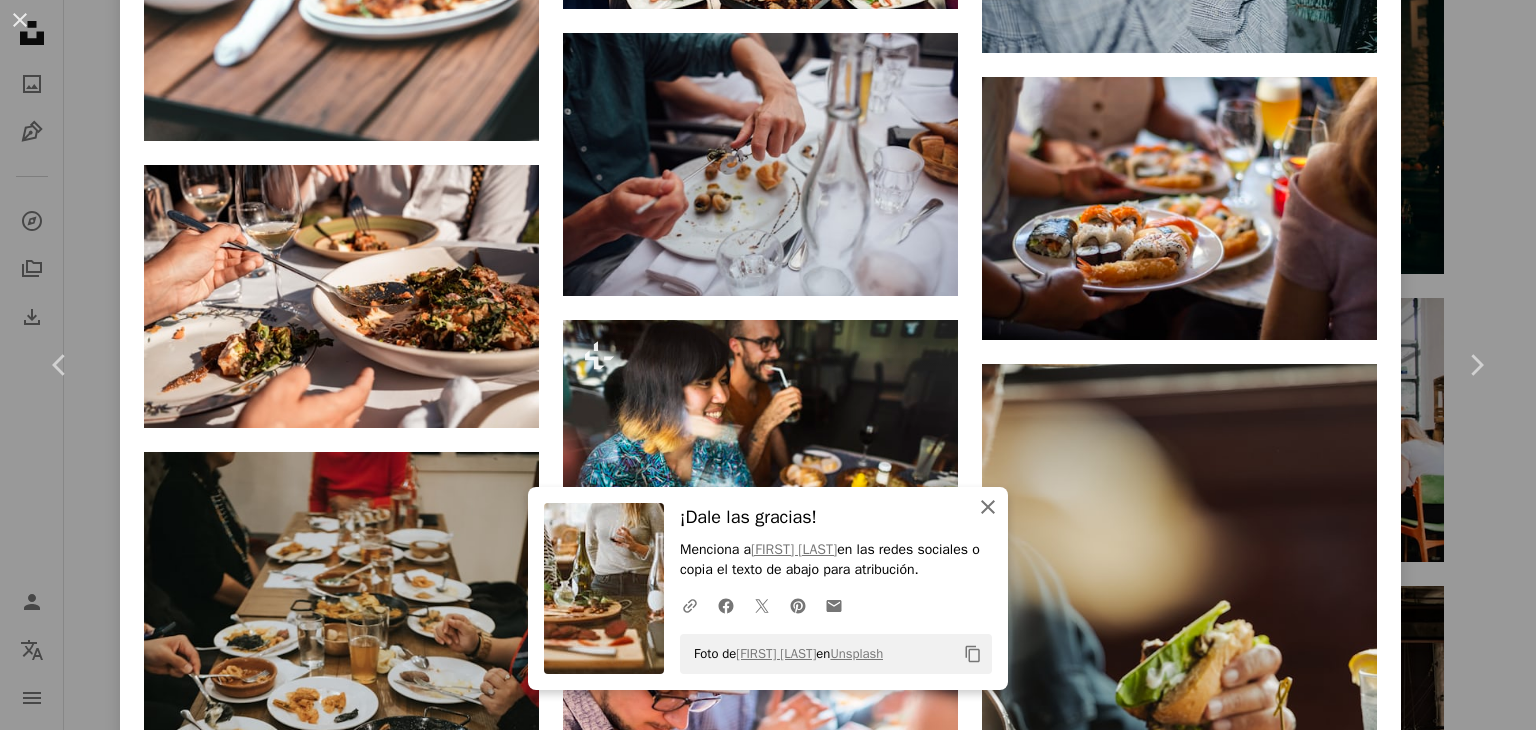 click on "An X shape" 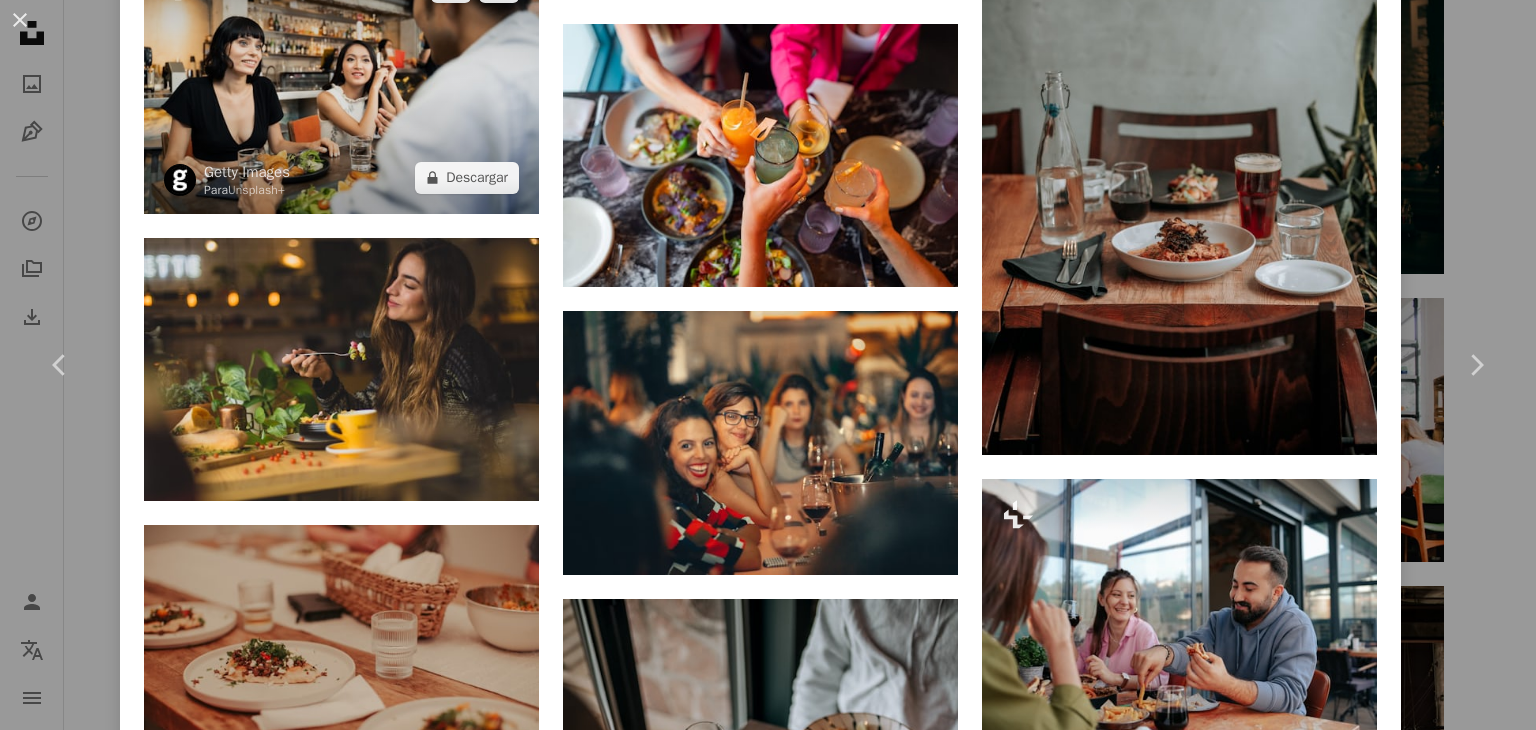 scroll, scrollTop: 8300, scrollLeft: 0, axis: vertical 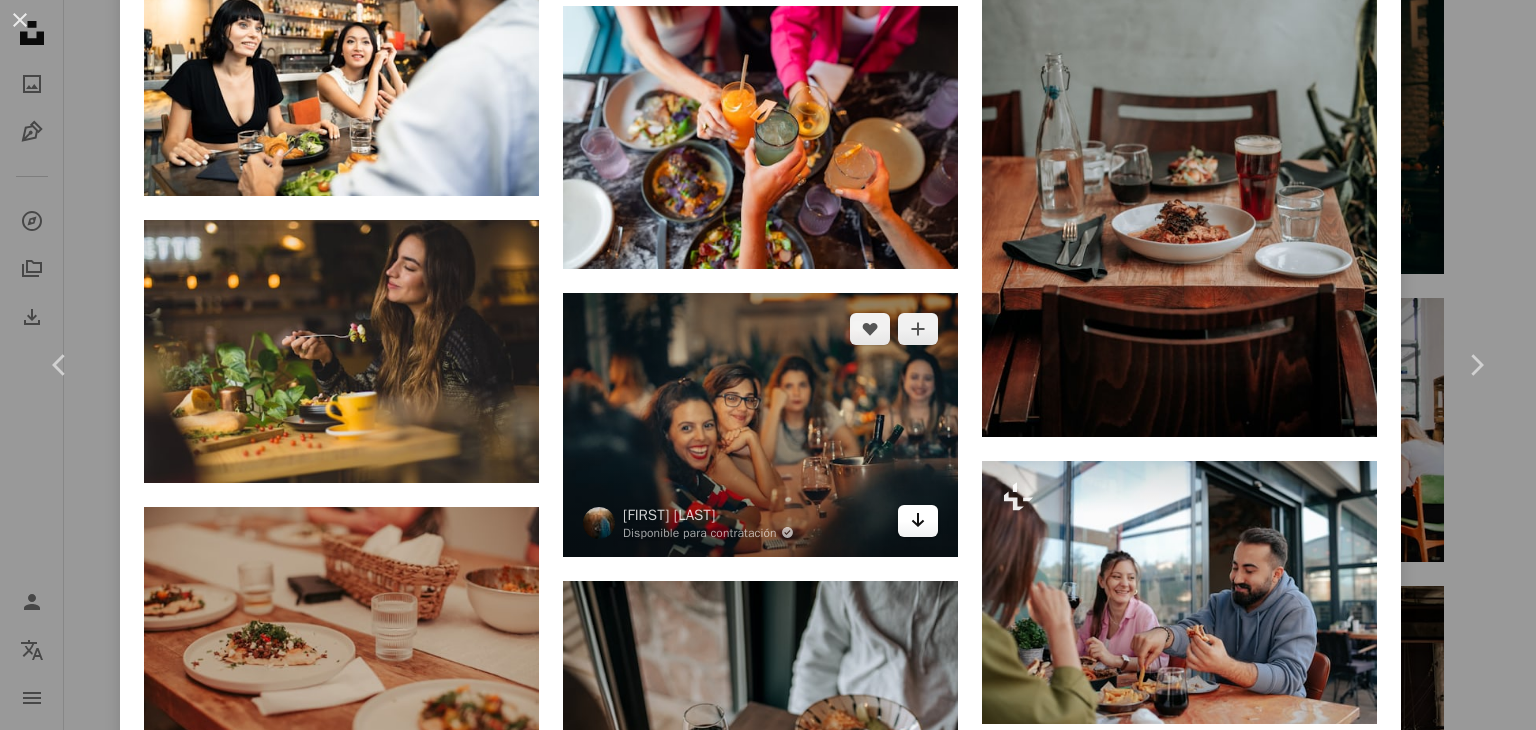 click on "Arrow pointing down" 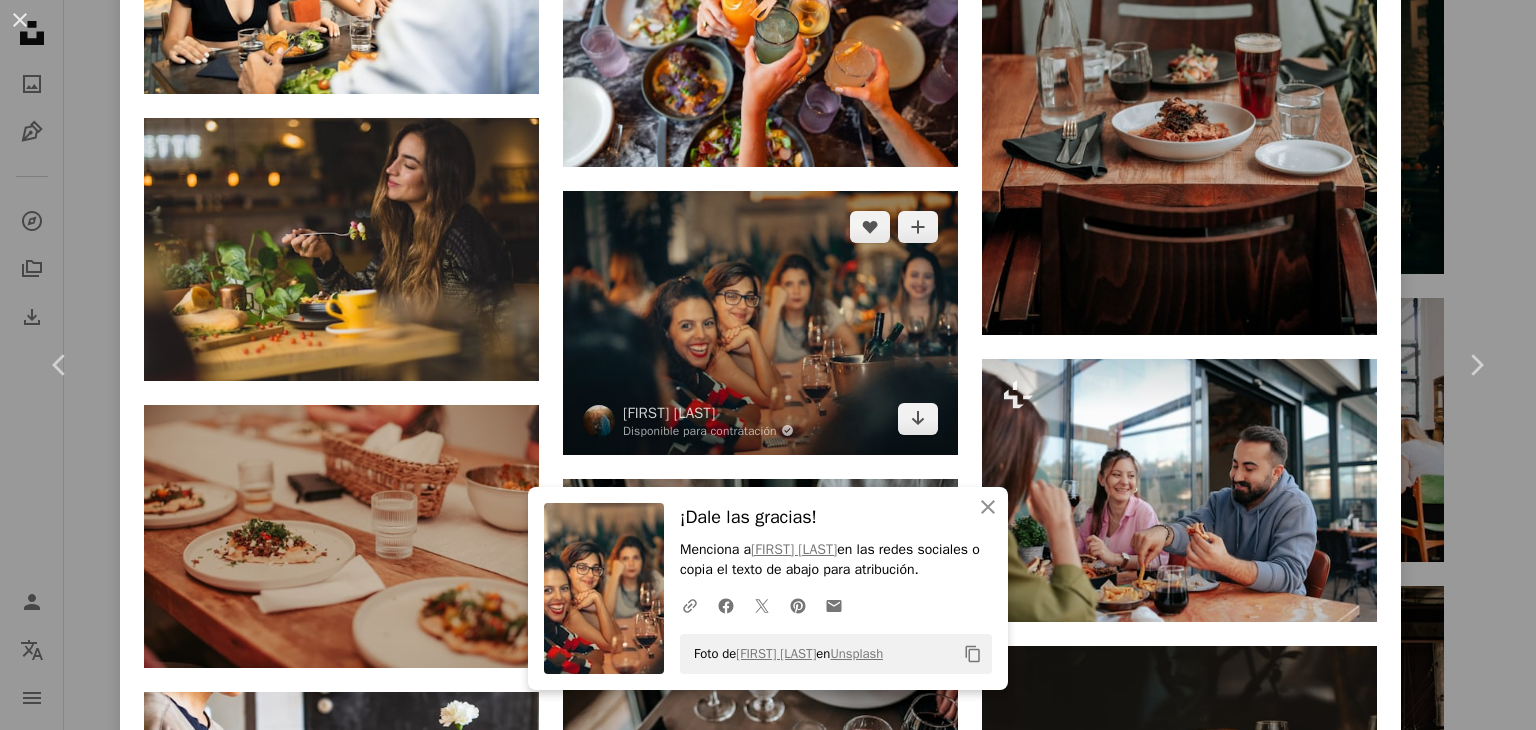 scroll, scrollTop: 8600, scrollLeft: 0, axis: vertical 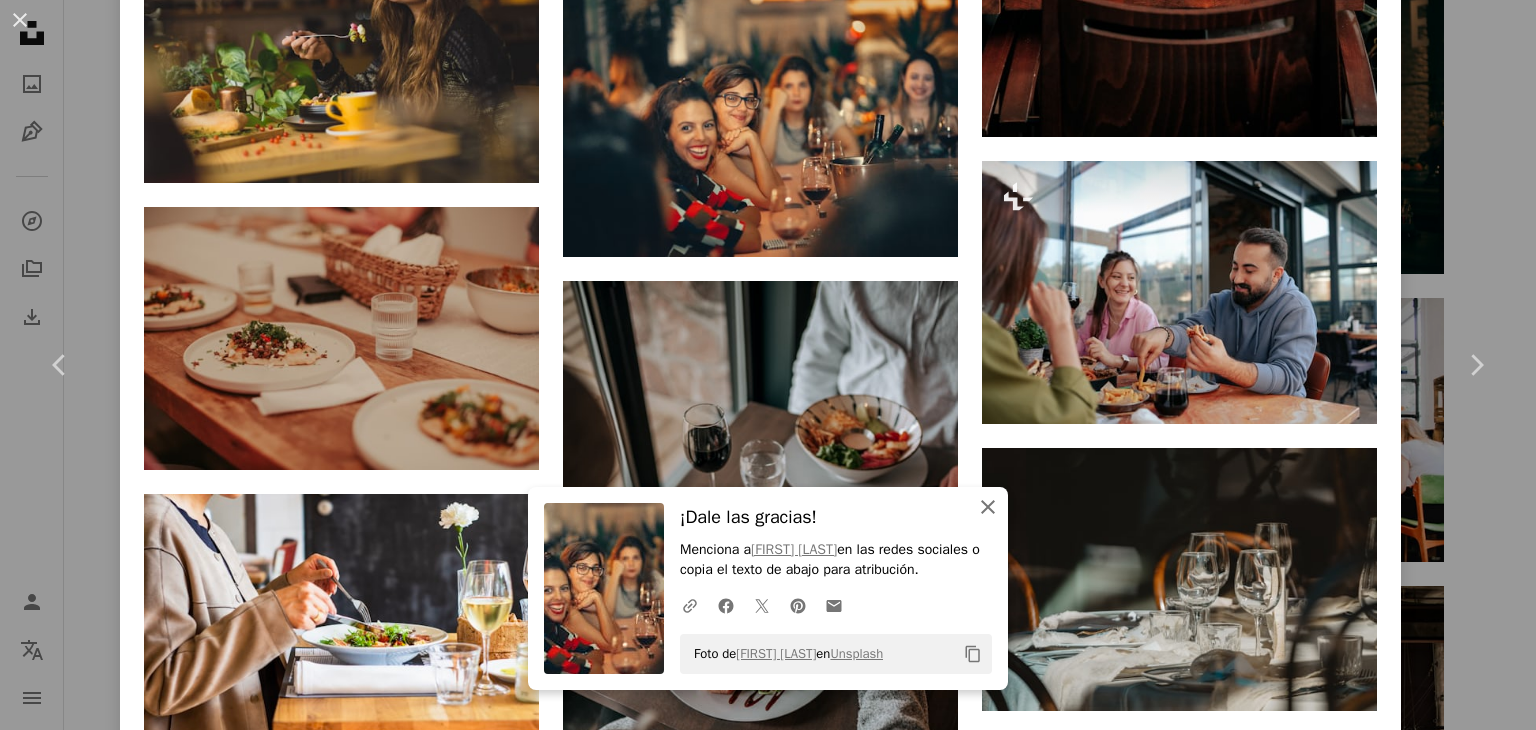 drag, startPoint x: 980, startPoint y: 509, endPoint x: 973, endPoint y: 494, distance: 16.552946 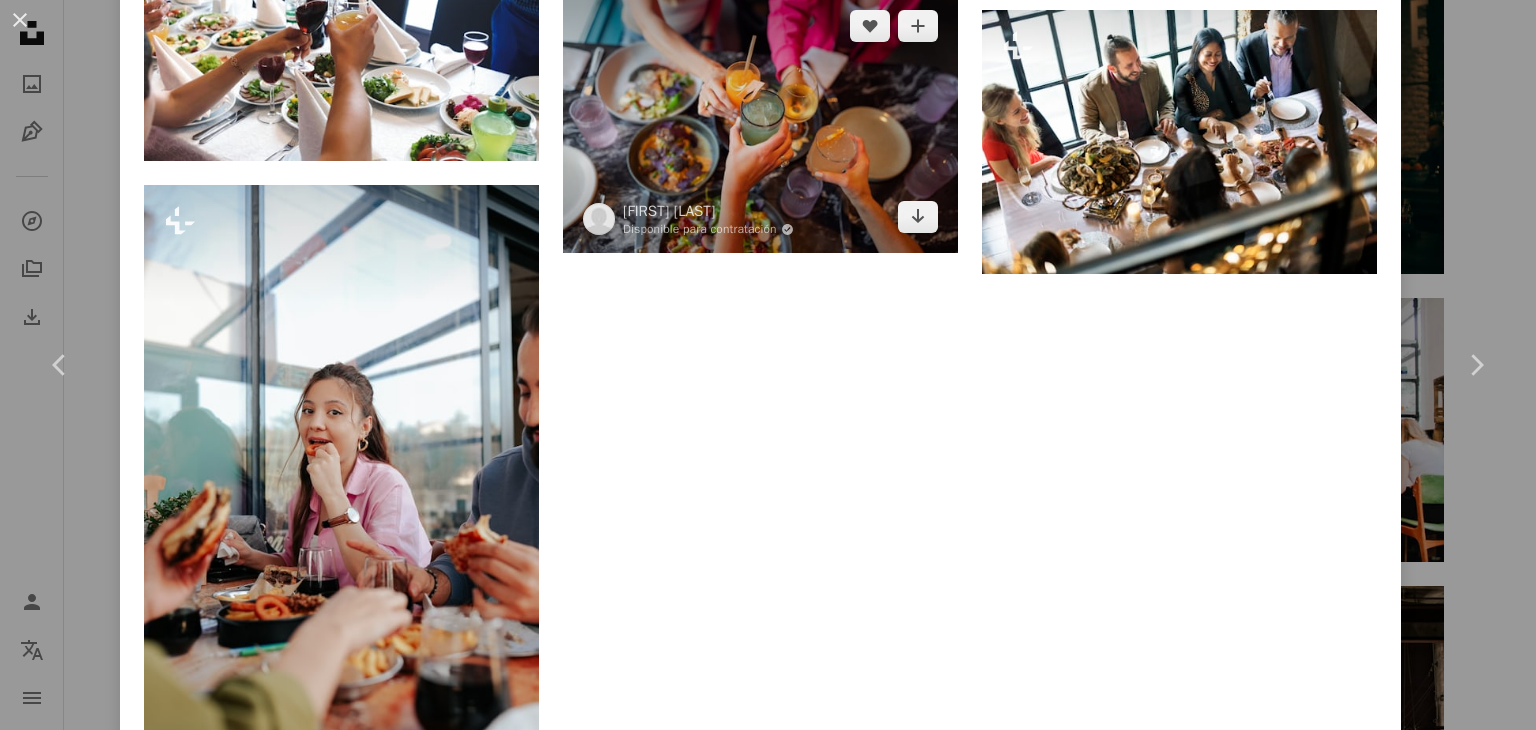 scroll, scrollTop: 22826, scrollLeft: 0, axis: vertical 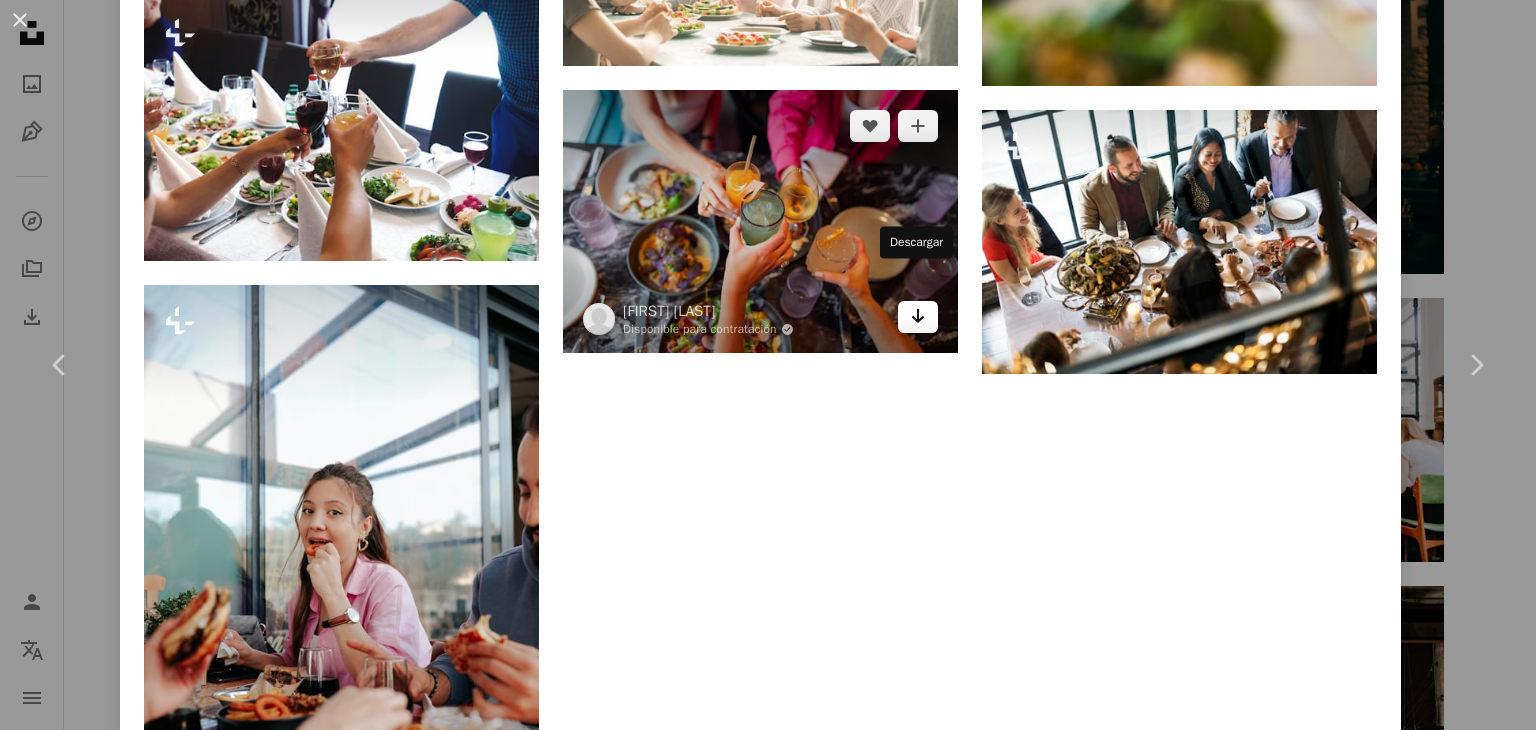 click on "Arrow pointing down" 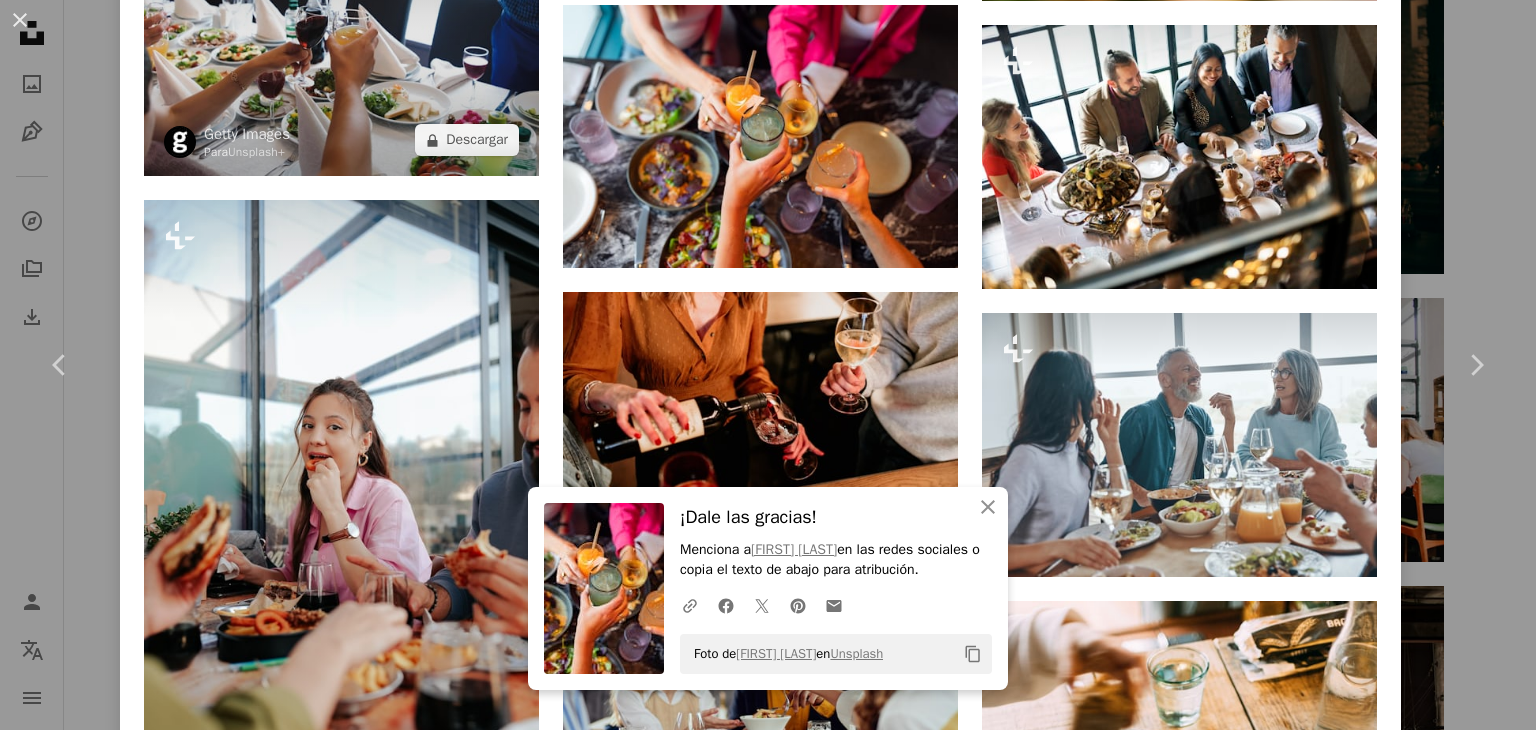 scroll, scrollTop: 23120, scrollLeft: 0, axis: vertical 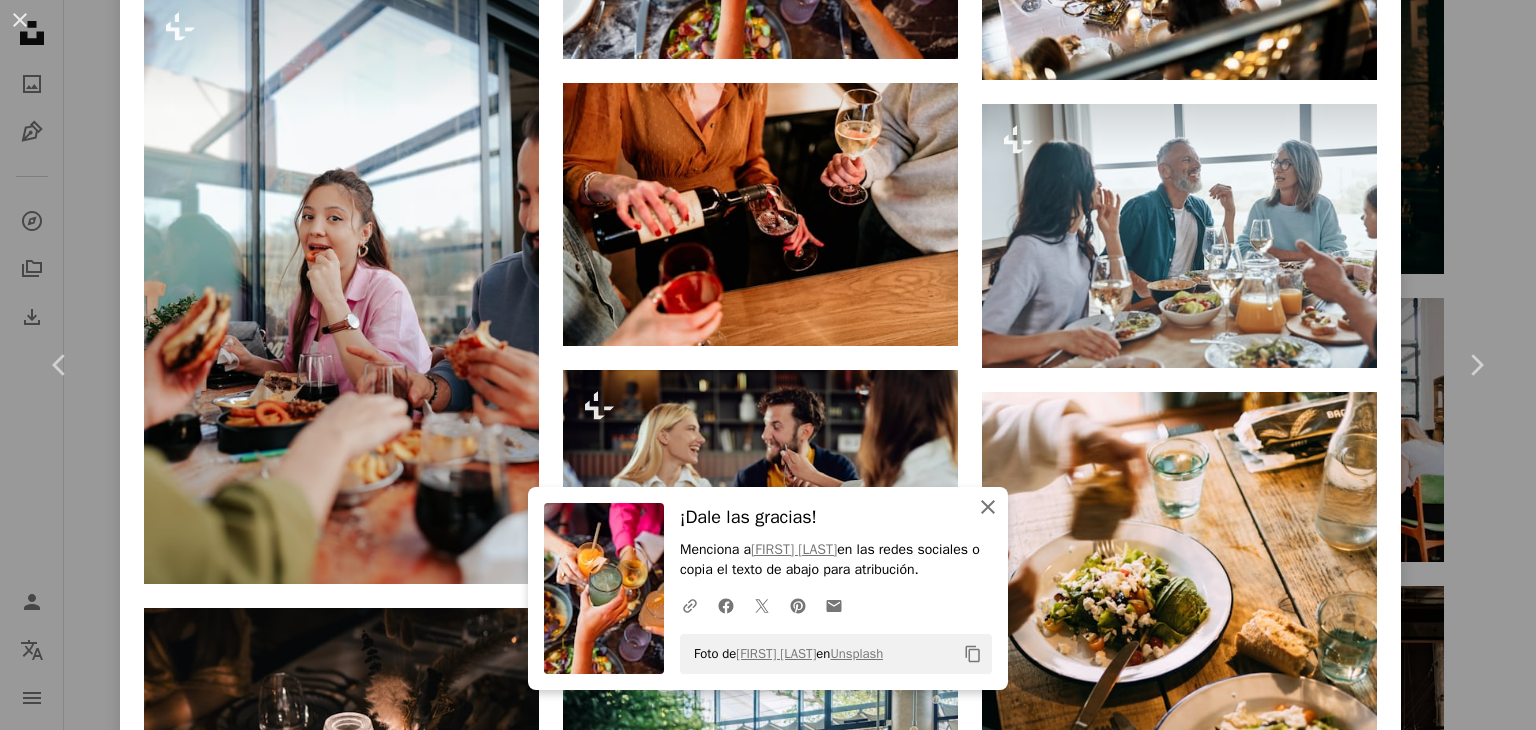 click on "An X shape" 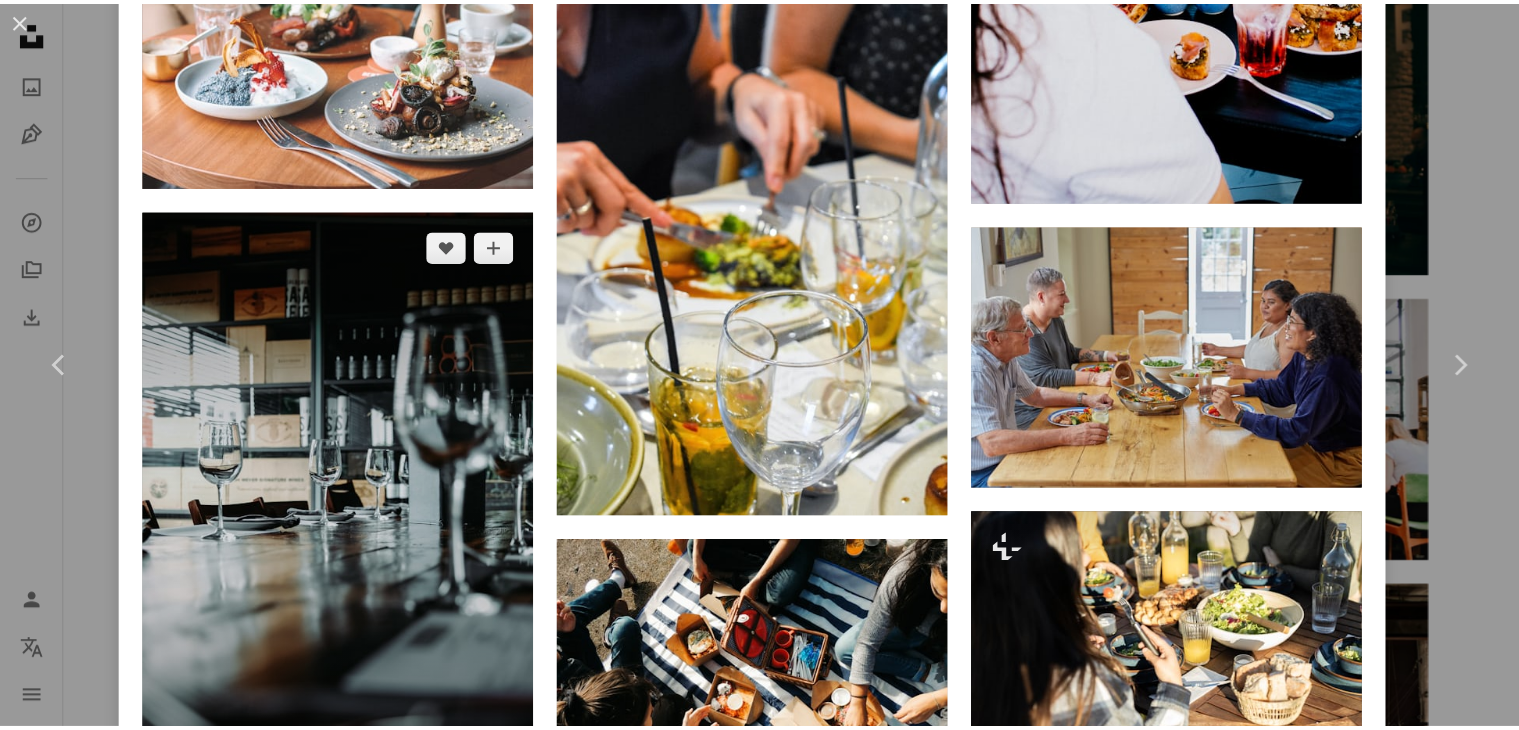scroll, scrollTop: 24620, scrollLeft: 0, axis: vertical 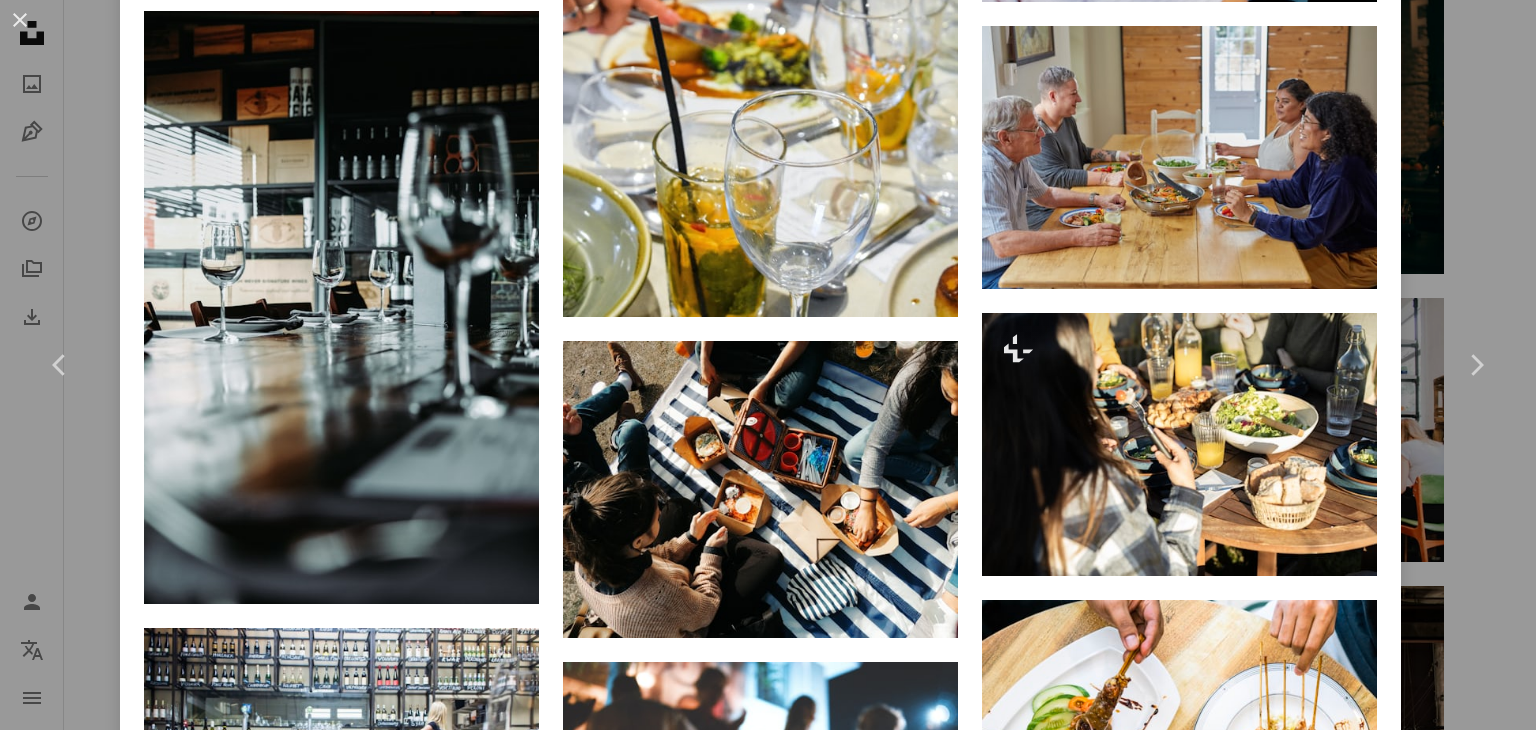 click on "An X shape Chevron left Chevron right [FIRST] [LAST] Disponible para contratación A checkmark inside of a circle A heart A plus sign Descargar gratis Chevron down Zoom in Visualizaciones 7.977.536 Descargas 123.153 Presentado en Fotos ,  Comida y bebida A forward-right arrow Compartir Info icon Información More Actions Calendar outlined Publicado el  22 de junio de 2020 Camera SONY, ILCE-7M3 Safety Uso gratuito bajo la  Licencia Unsplash víveres [STATE] comer Comida y bebida Gente comiendo [CITY] Humano gente restaurante pizza Mueble mesa comida comedor salir con alguien Patio de comidas cafetería Fondos Explora imágenes premium relacionadas en iStock  |  Ahorra un 20 % con el código UNSPLASH20 Ver más en iStock  ↗️ Imágenes relacionadas A heart A plus sign [FIRST] [LAST] Disponible para contratación A checkmark inside of a circle Arrow pointing down A heart A plus sign Ambitious Studio* | [FIRST] [LAST] Disponible para contratación A checkmark inside of a circle Arrow pointing down A heart A plus sign" at bounding box center [768, 365] 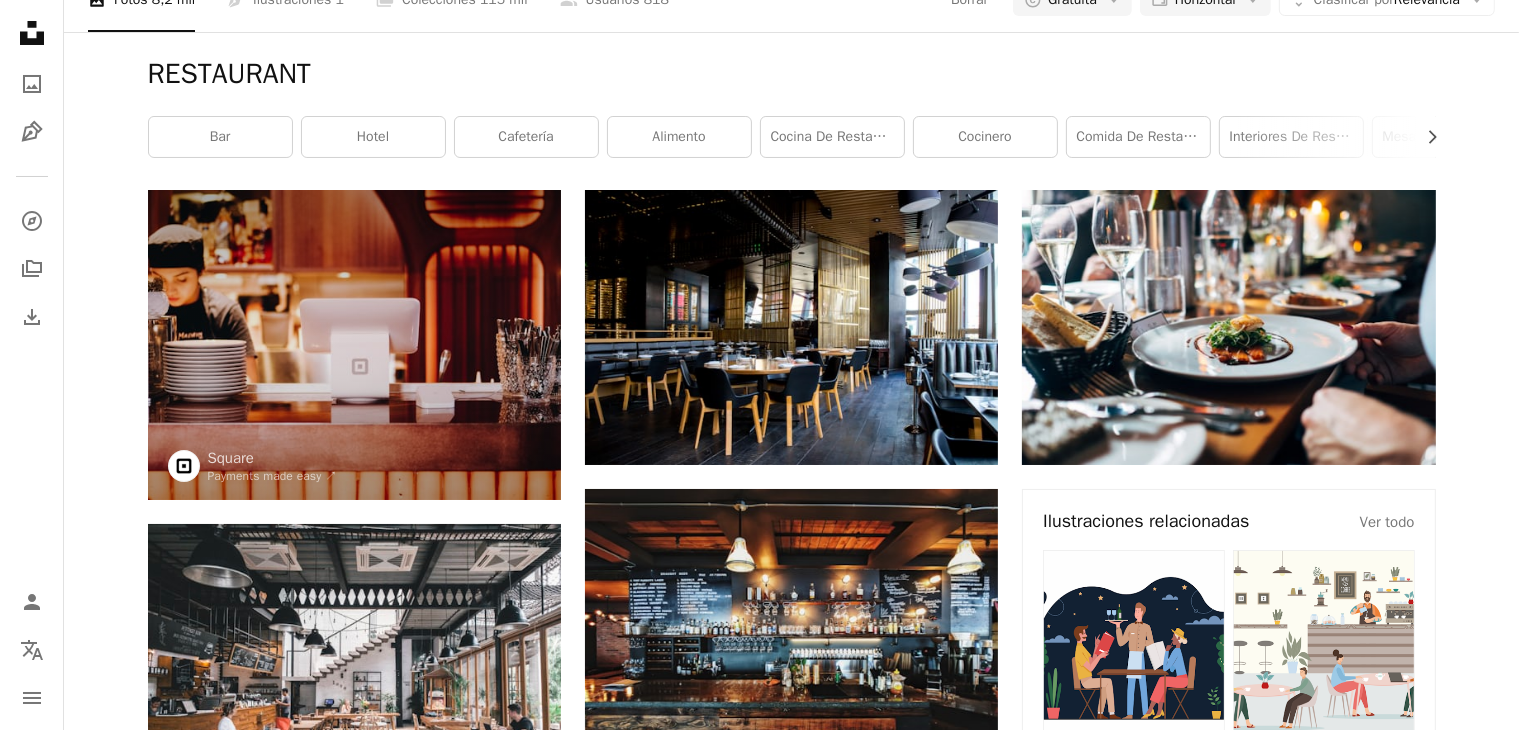 scroll, scrollTop: 0, scrollLeft: 0, axis: both 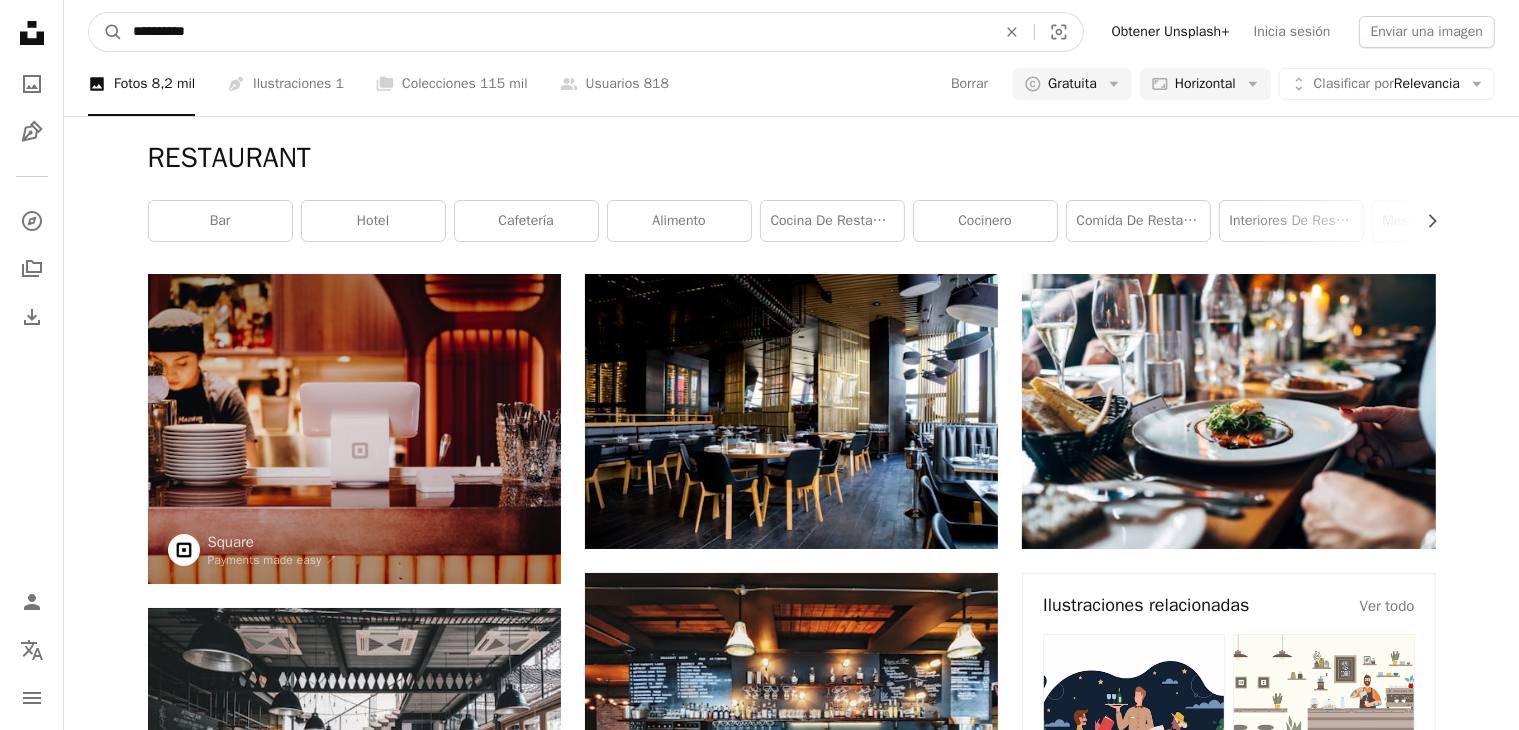 drag, startPoint x: 353, startPoint y: 31, endPoint x: 23, endPoint y: 49, distance: 330.49054 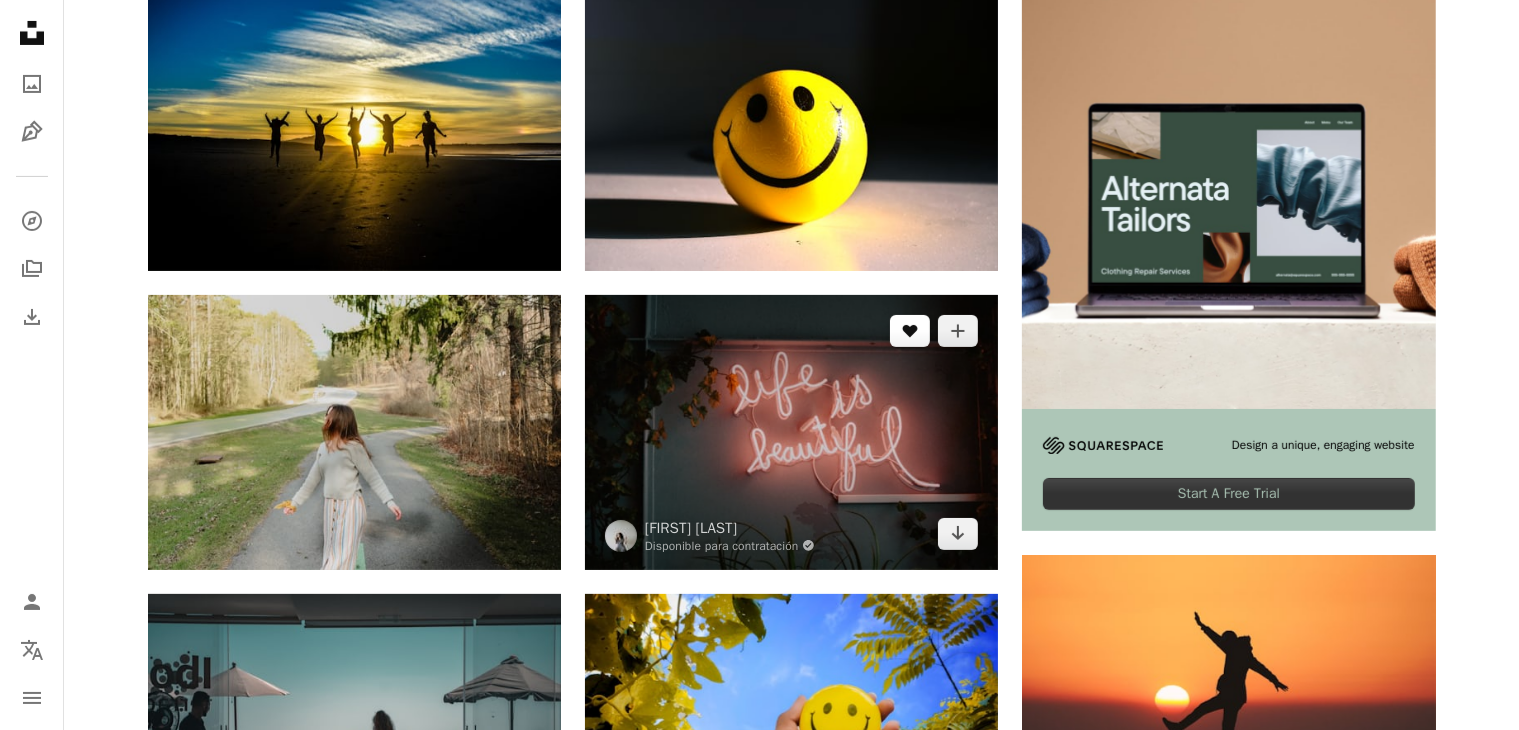 scroll, scrollTop: 500, scrollLeft: 0, axis: vertical 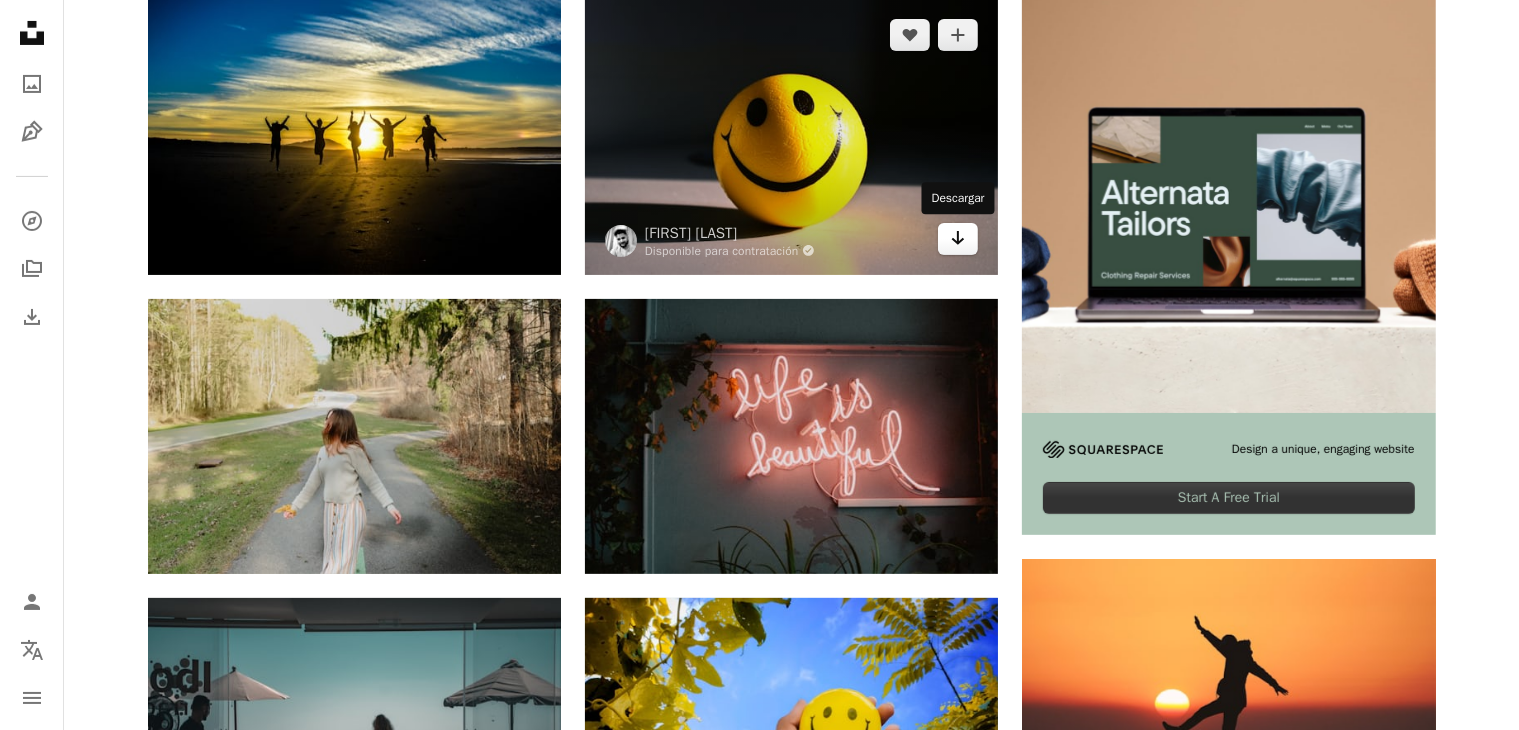 click on "Arrow pointing down" 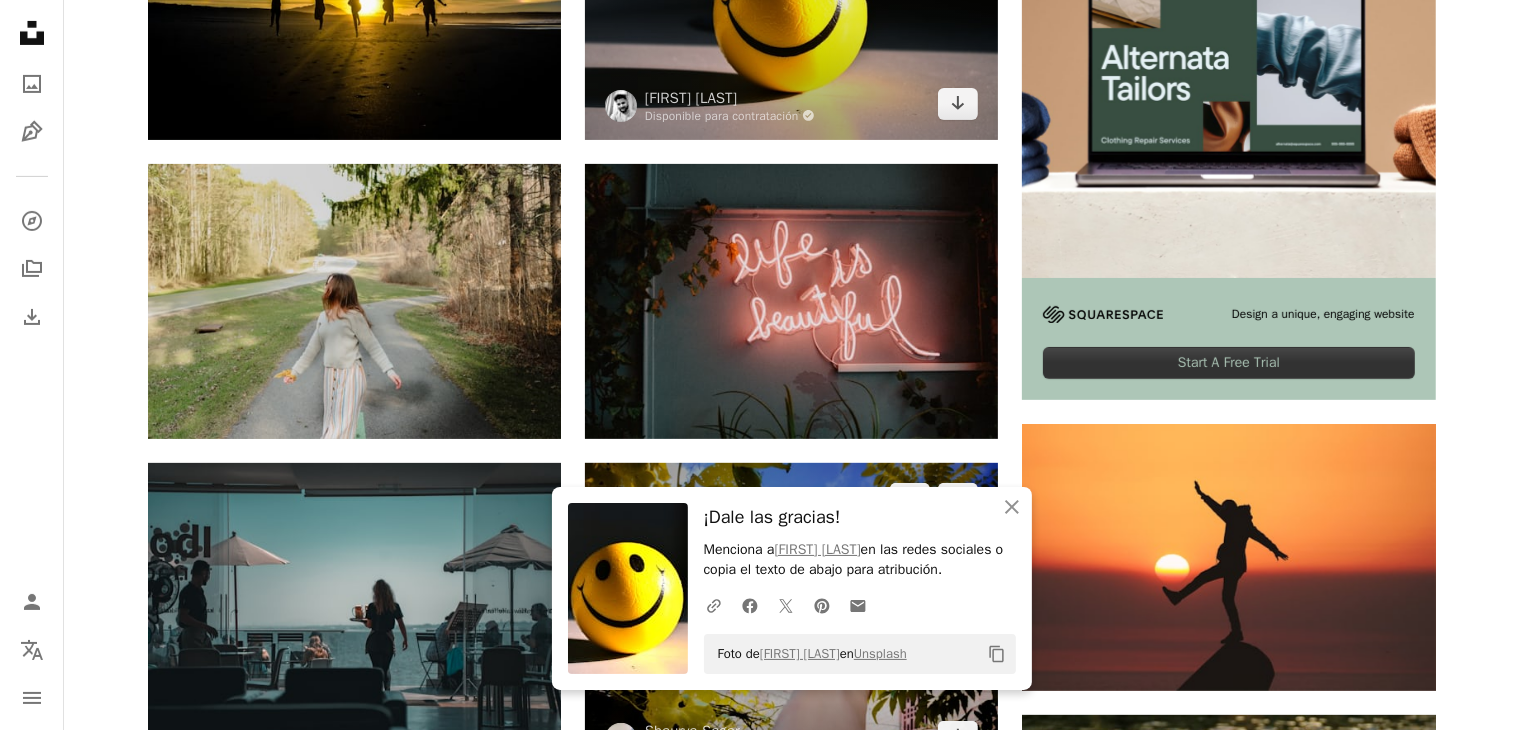 scroll, scrollTop: 900, scrollLeft: 0, axis: vertical 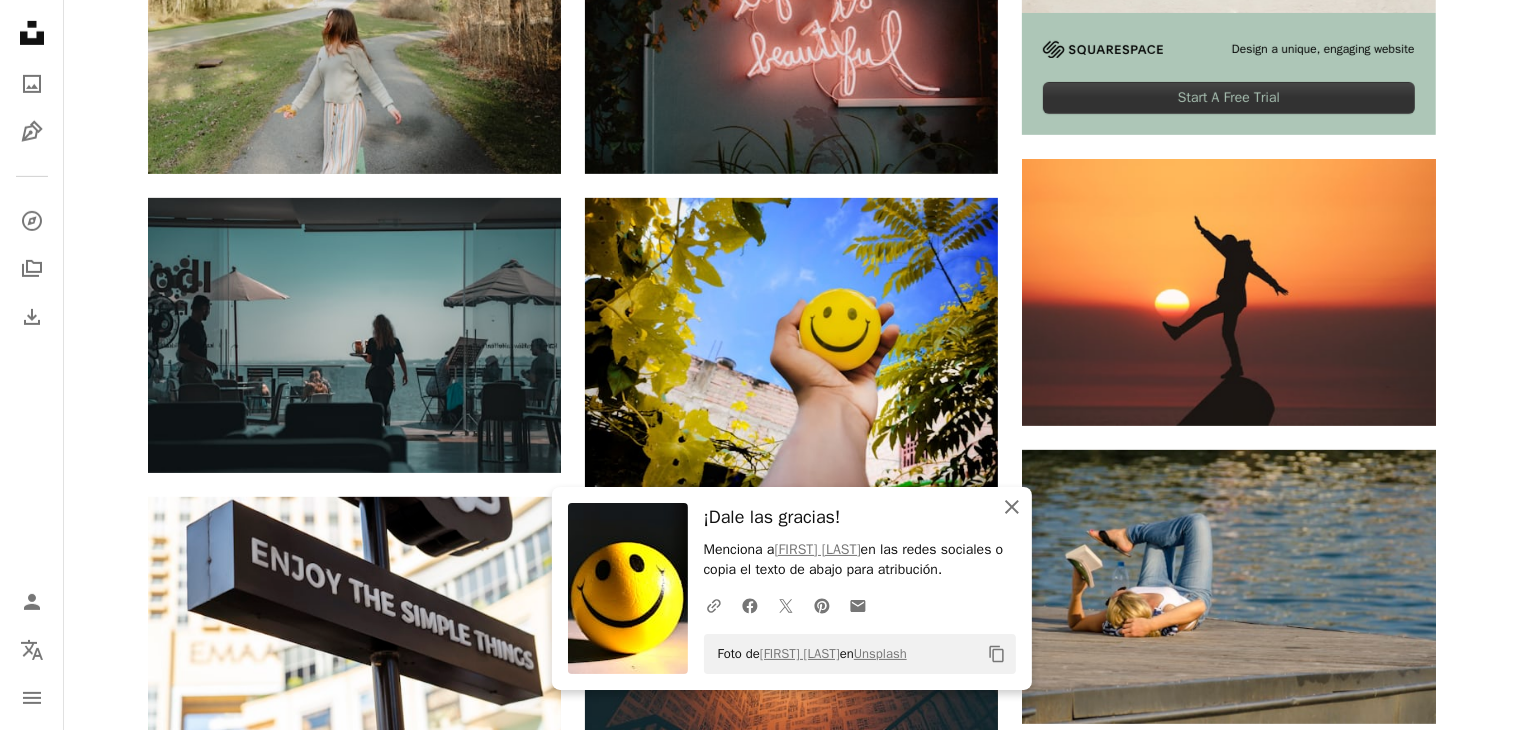 click 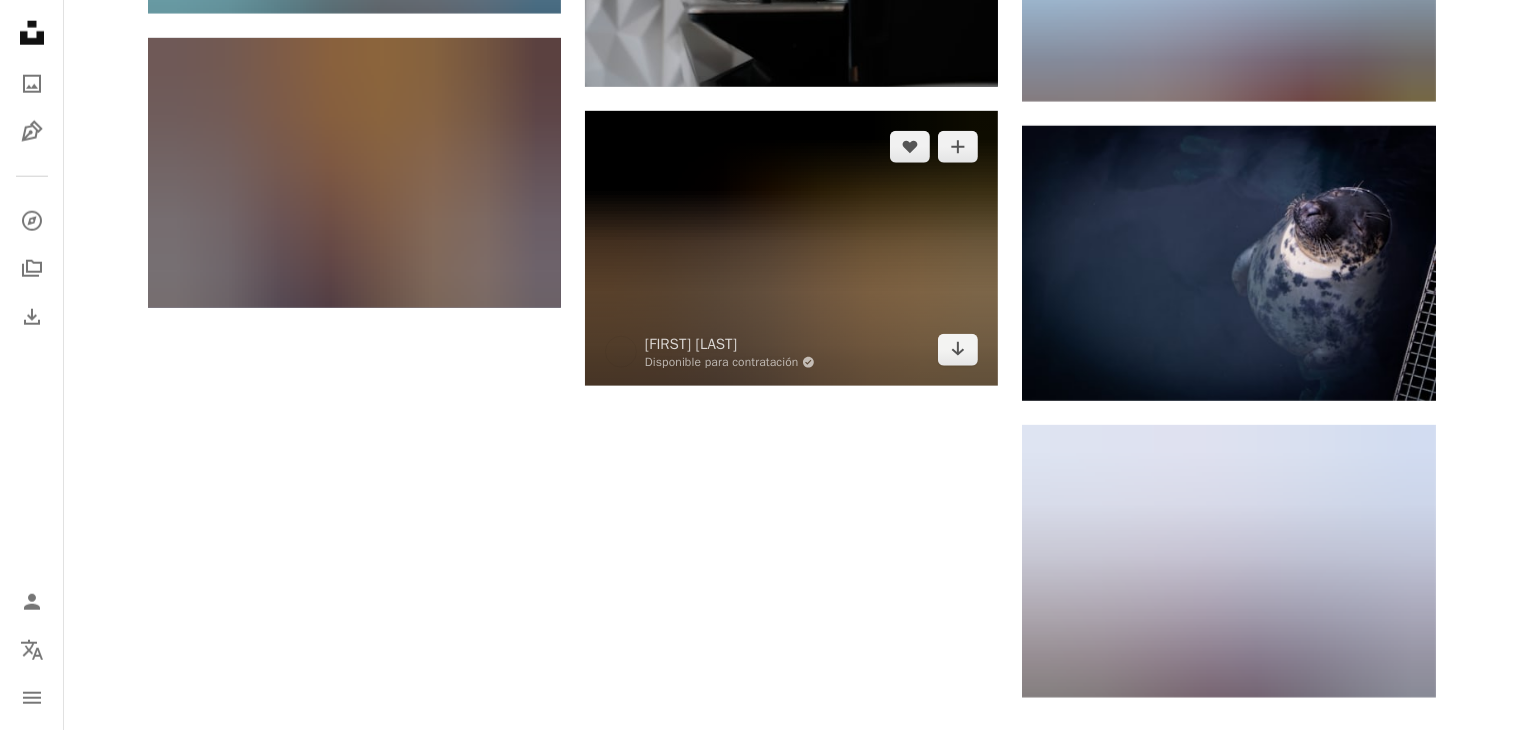 scroll, scrollTop: 2500, scrollLeft: 0, axis: vertical 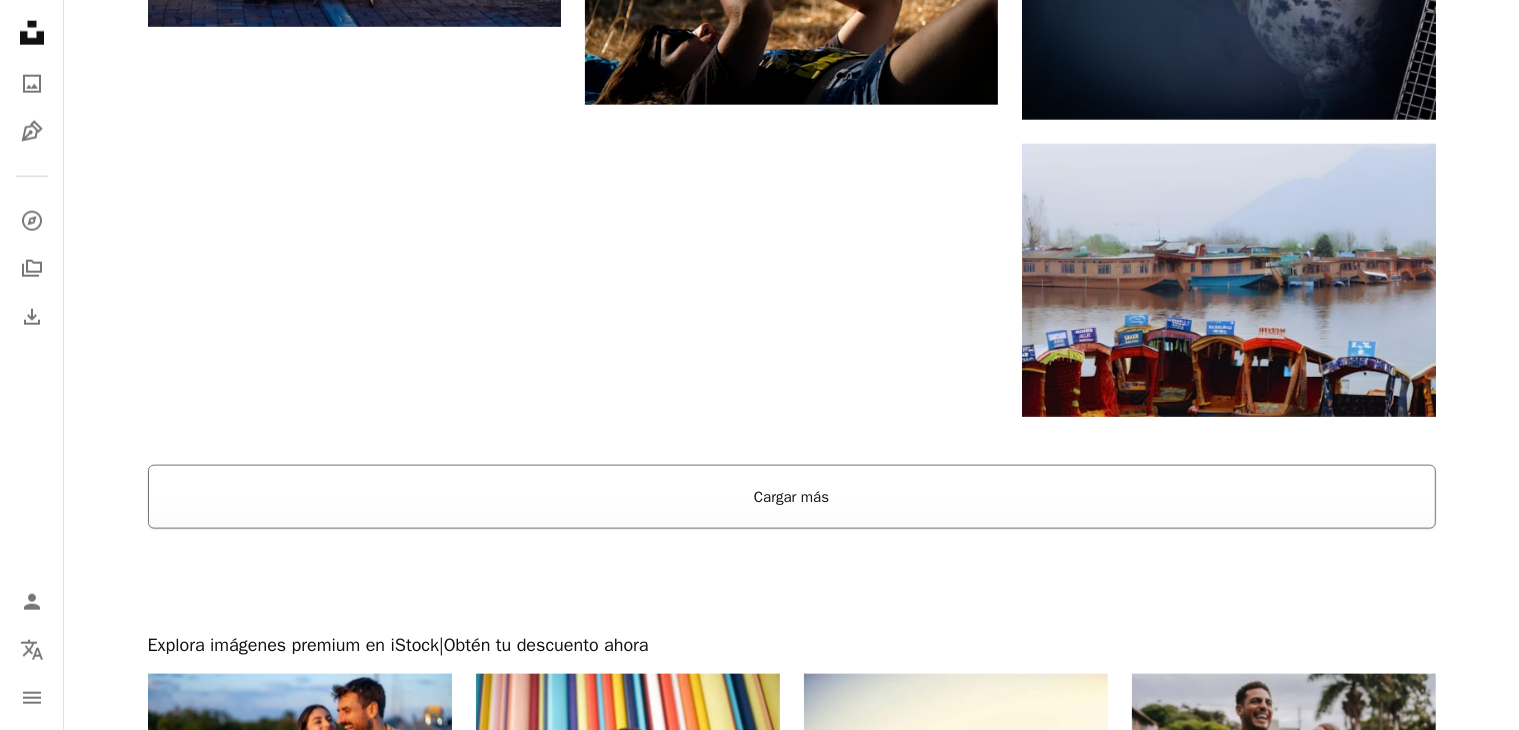 click on "Cargar más" at bounding box center (792, 497) 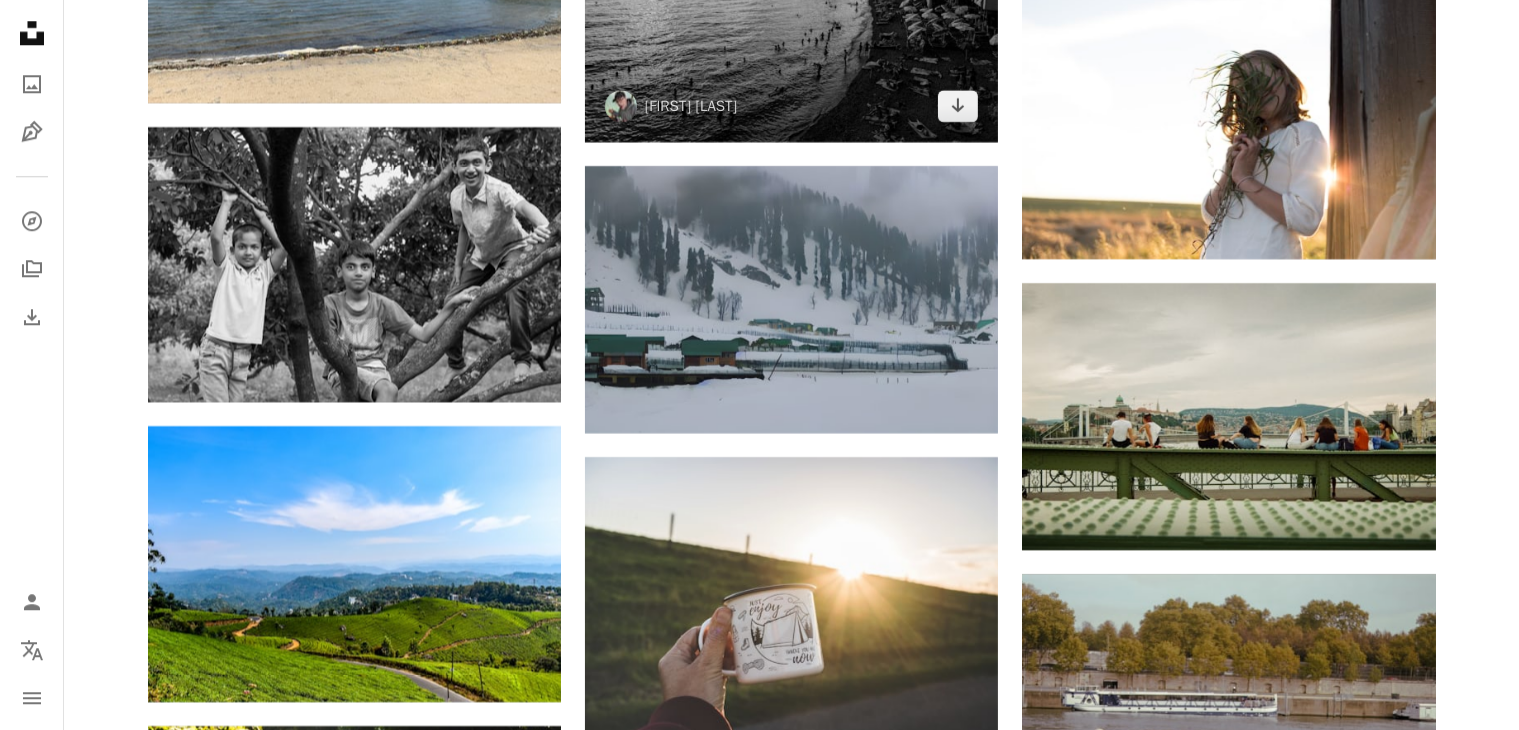 scroll, scrollTop: 5600, scrollLeft: 0, axis: vertical 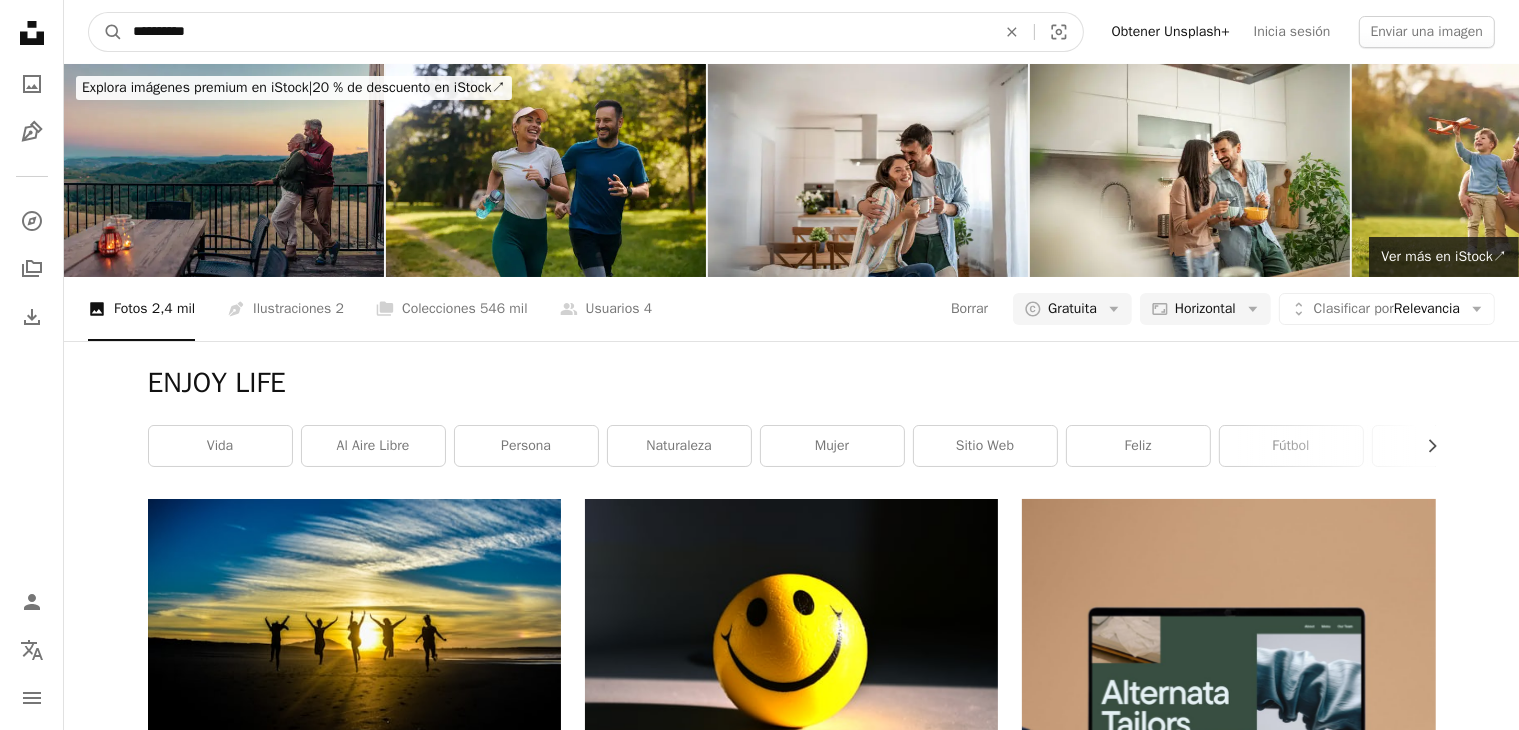 drag, startPoint x: 354, startPoint y: 22, endPoint x: 0, endPoint y: -29, distance: 357.65488 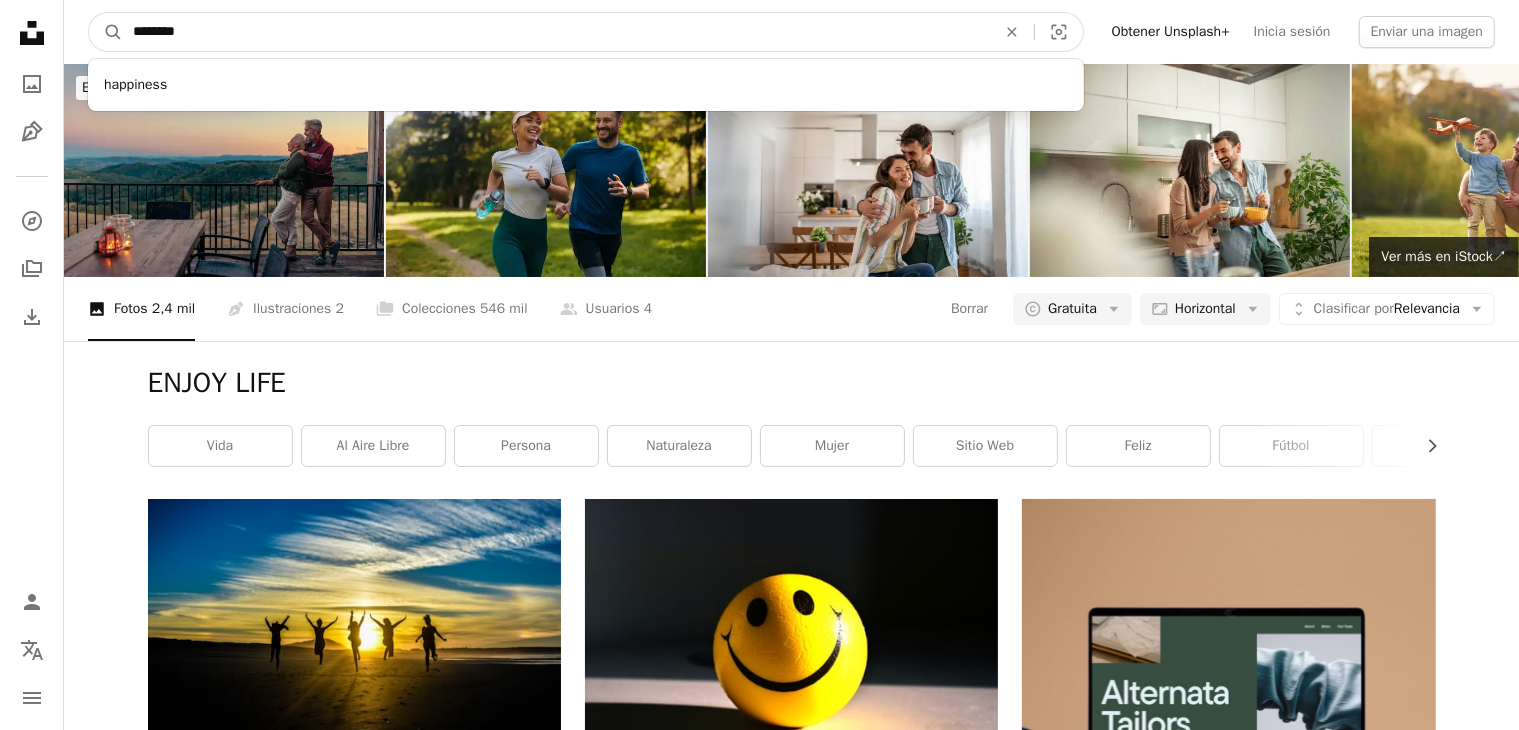 type on "********" 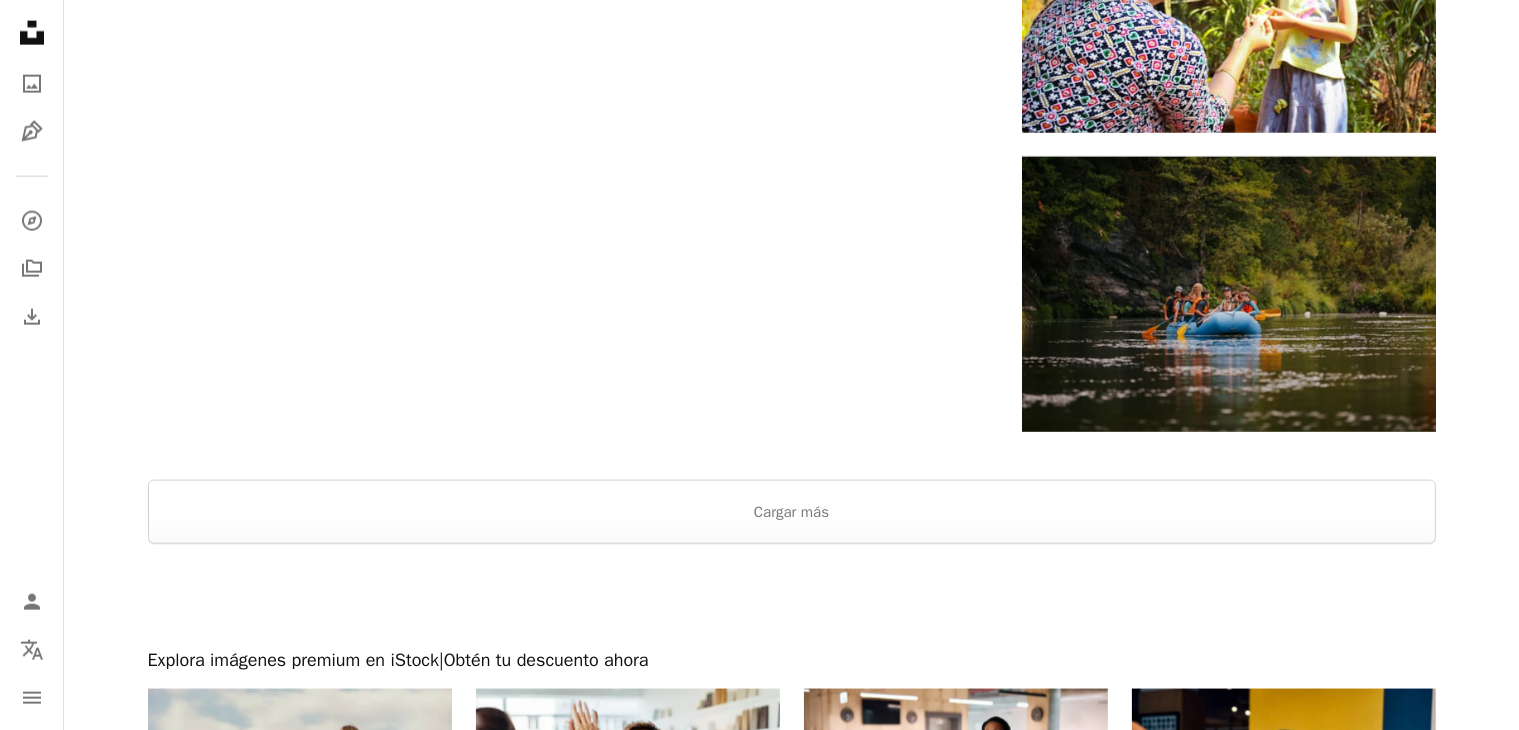 scroll, scrollTop: 2700, scrollLeft: 0, axis: vertical 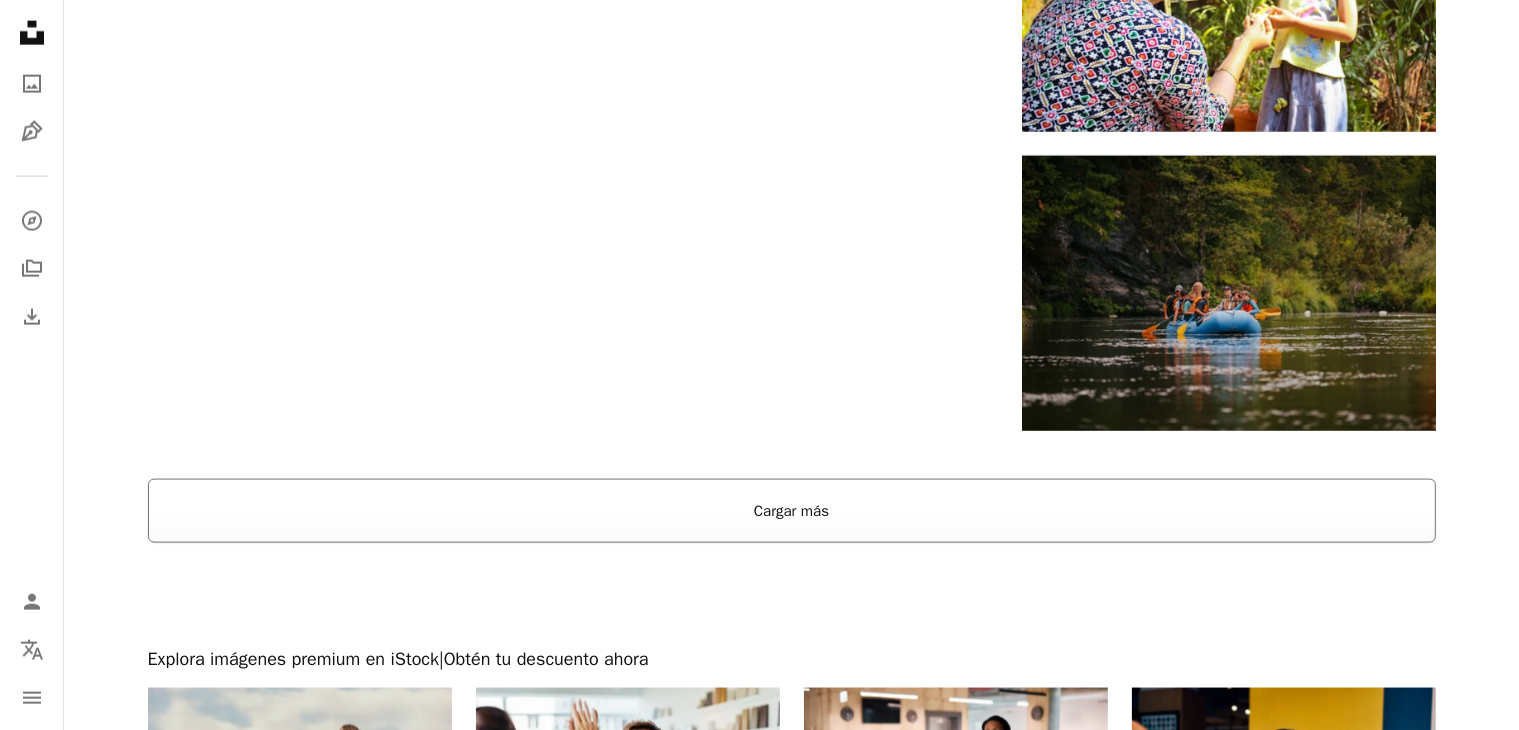 click on "Cargar más" at bounding box center [792, 511] 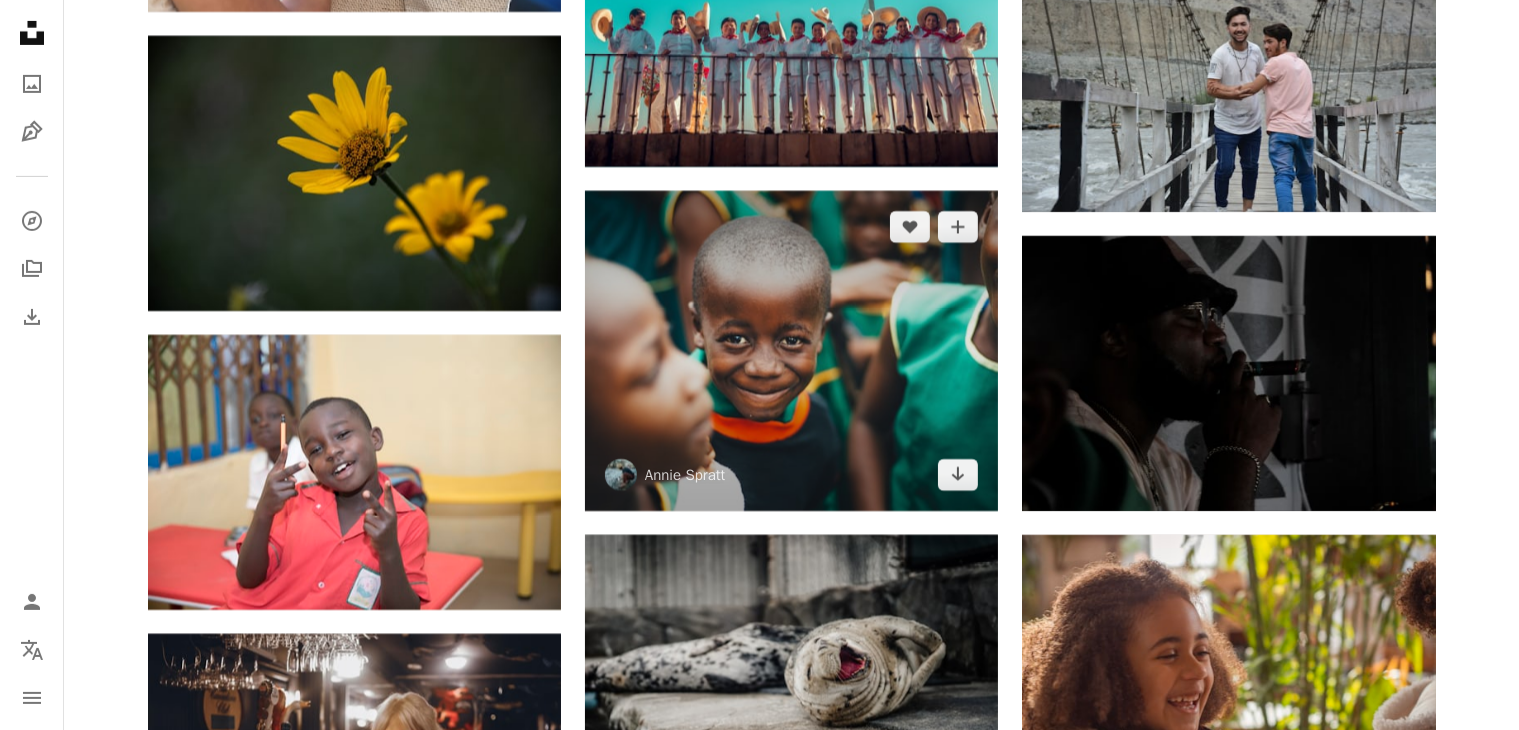 scroll, scrollTop: 8400, scrollLeft: 0, axis: vertical 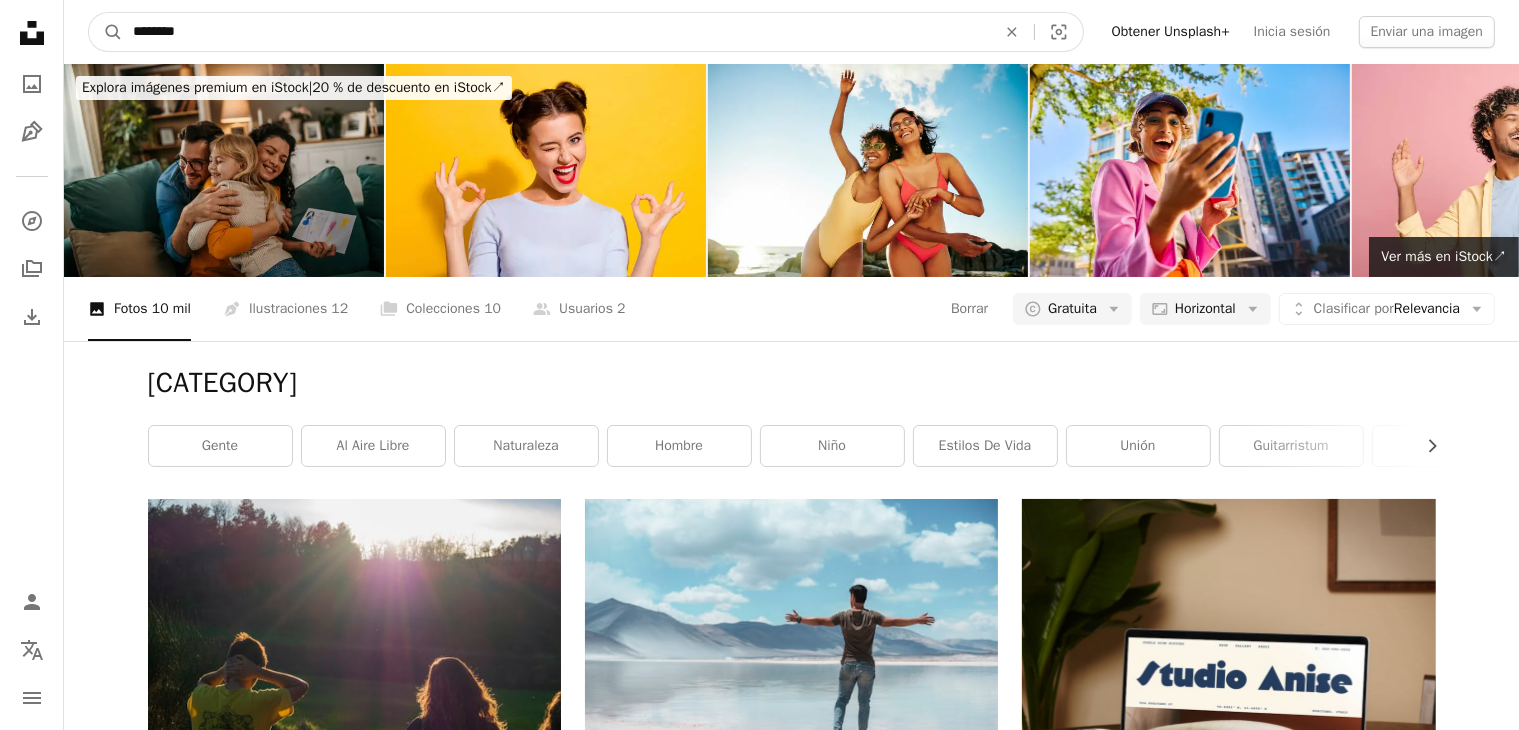 drag, startPoint x: 315, startPoint y: 45, endPoint x: 0, endPoint y: -16, distance: 320.852 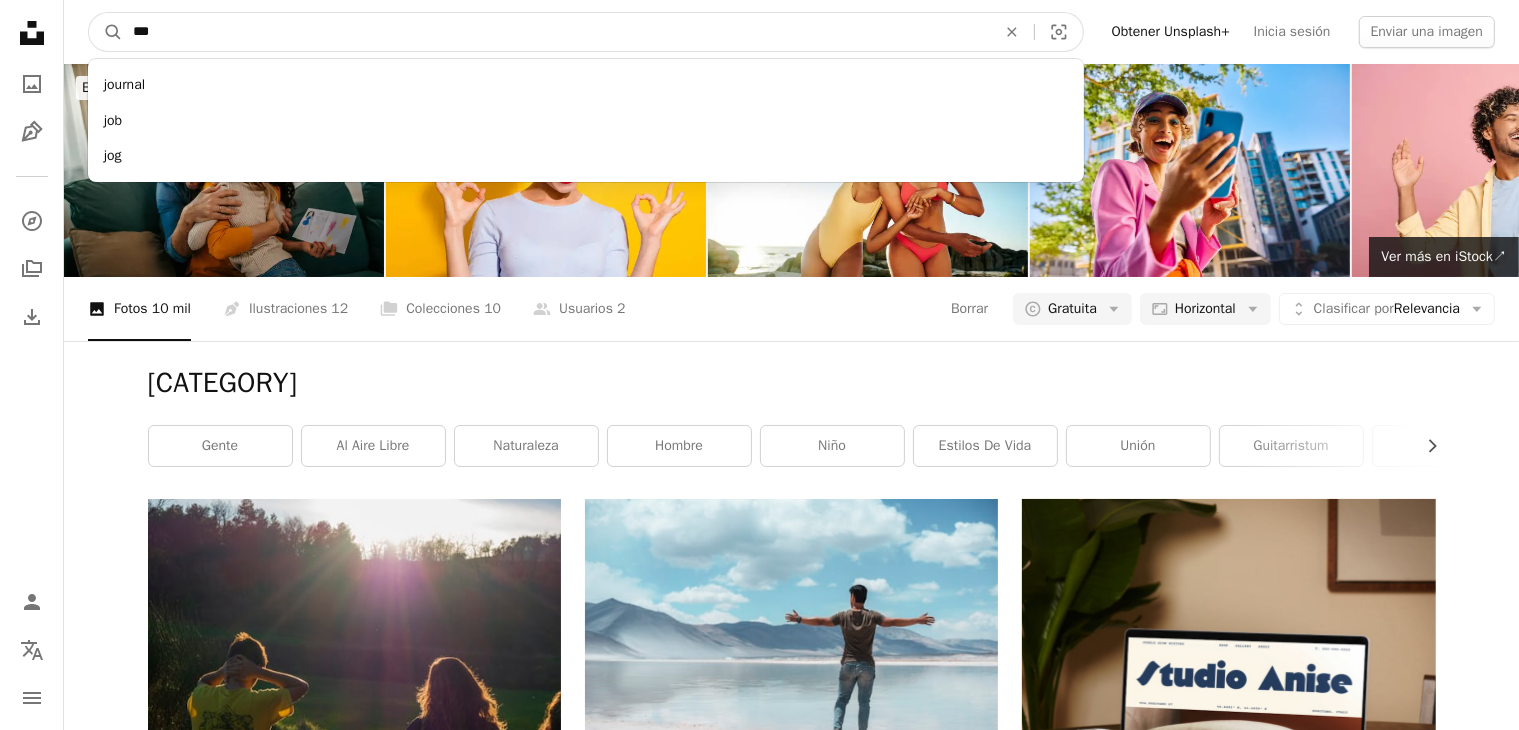 type on "***" 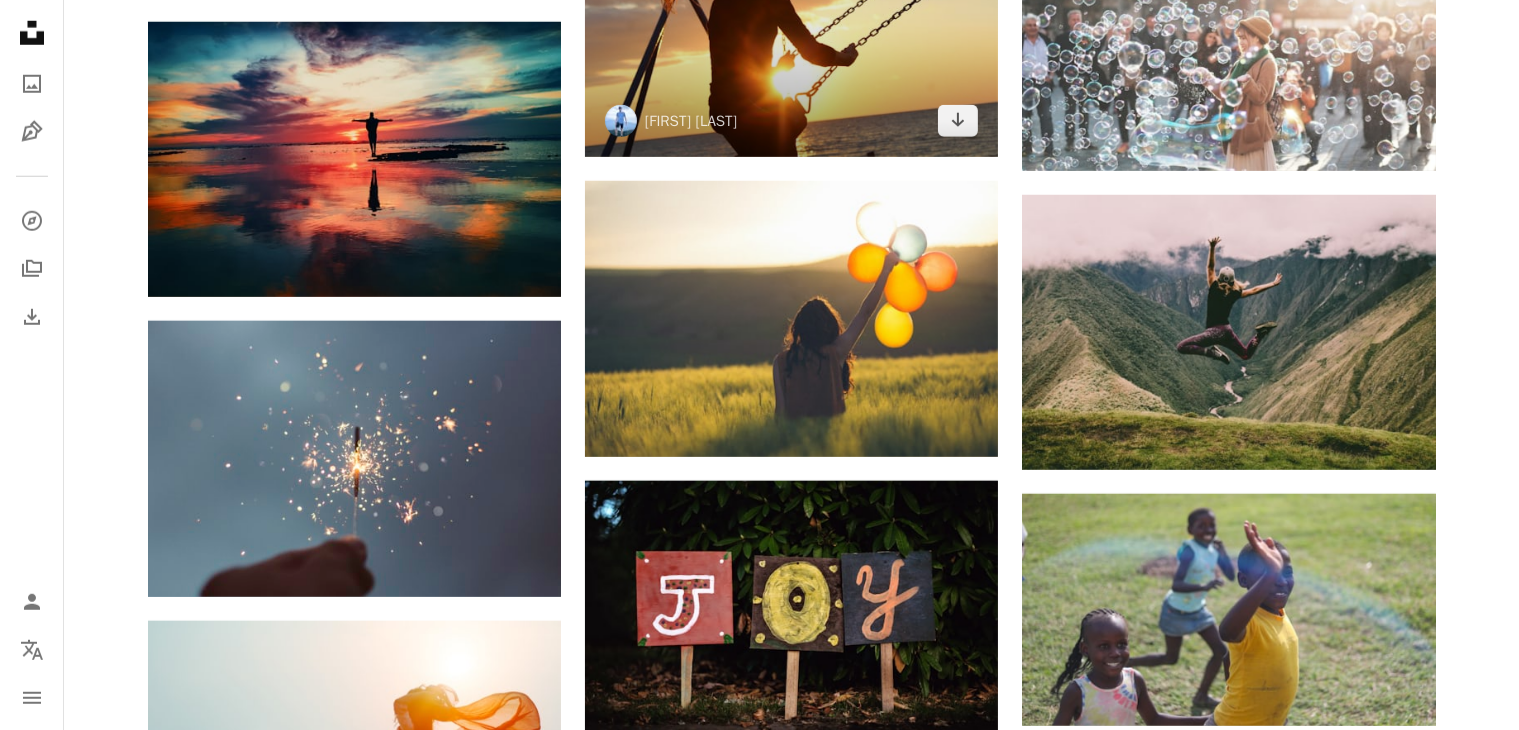 scroll, scrollTop: 1500, scrollLeft: 0, axis: vertical 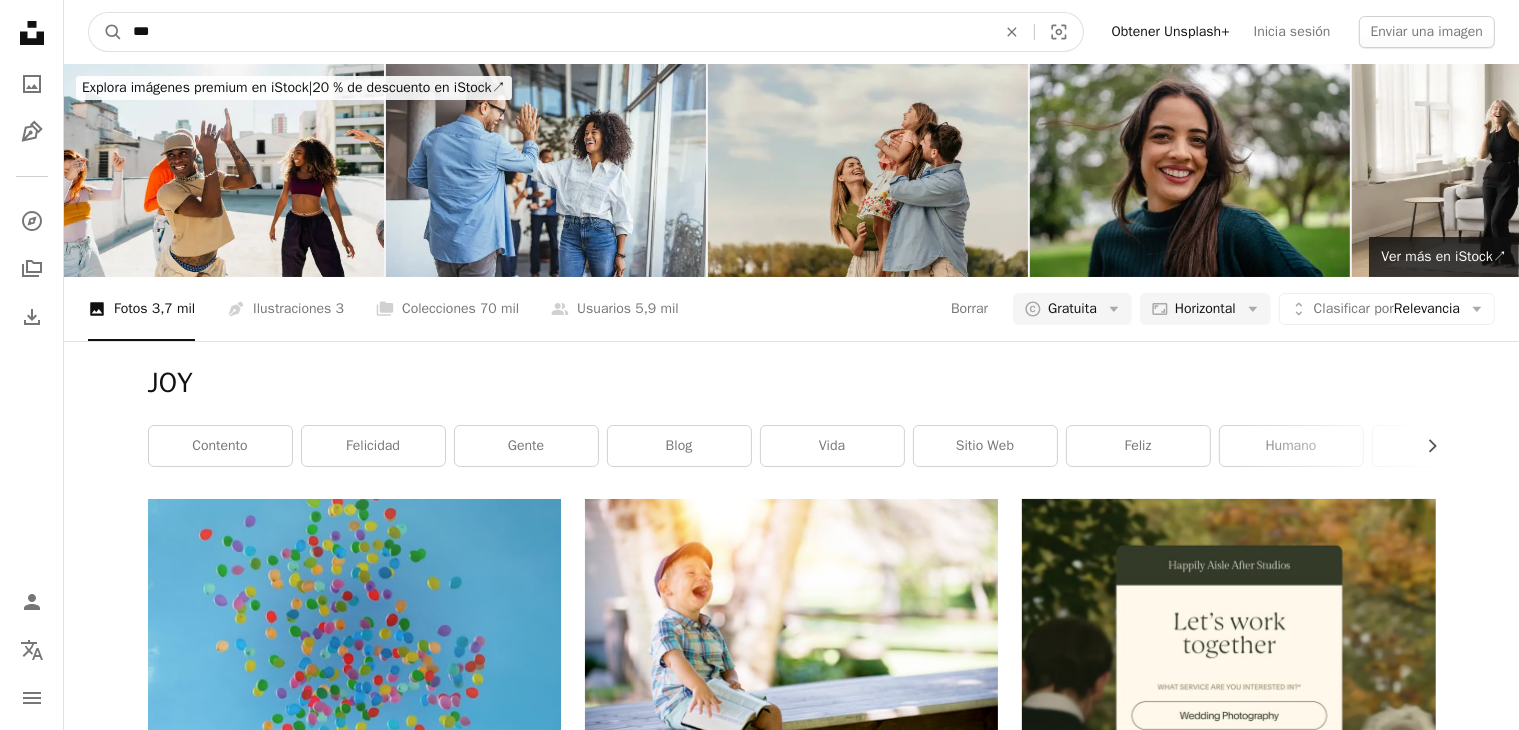drag, startPoint x: 75, startPoint y: 12, endPoint x: 0, endPoint y: -2, distance: 76.29548 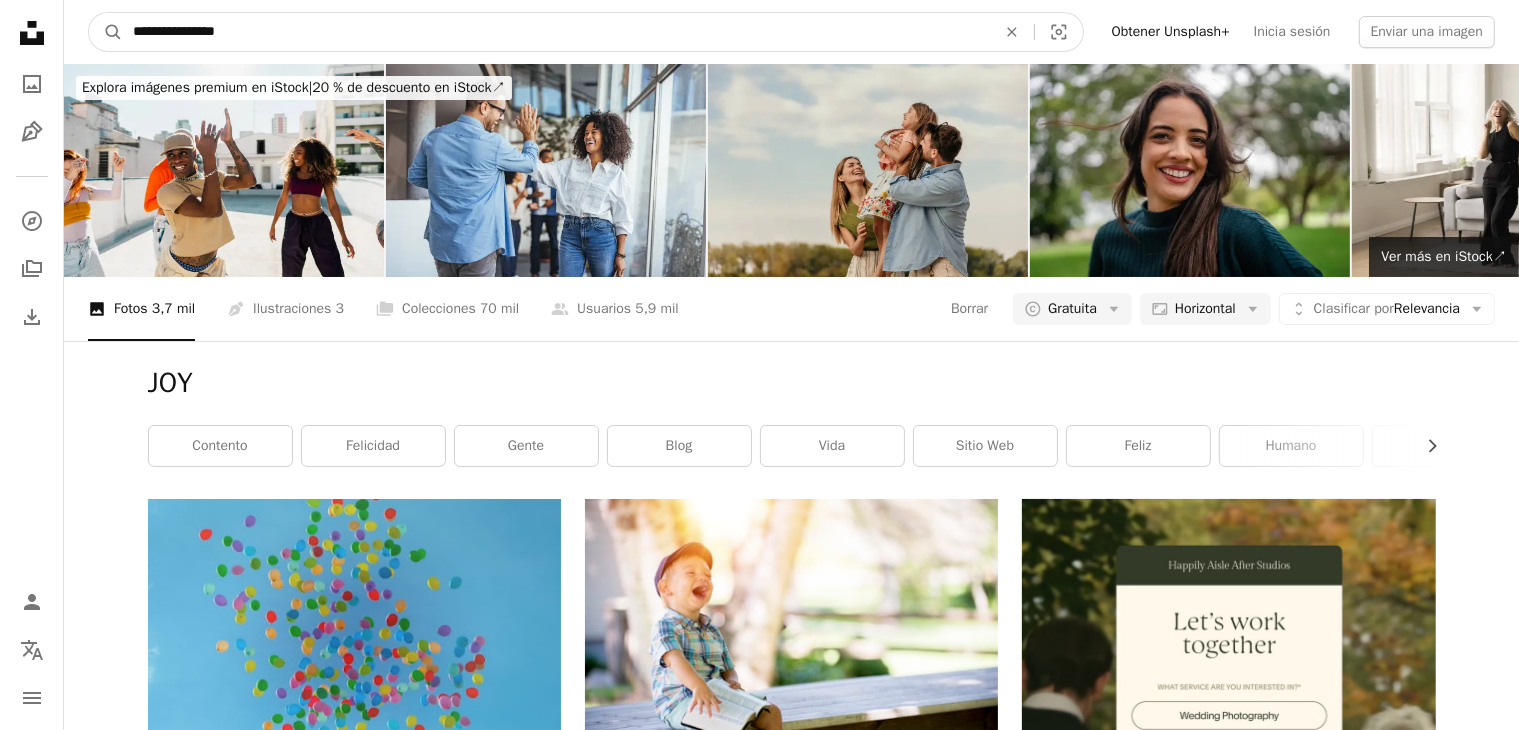 type on "**********" 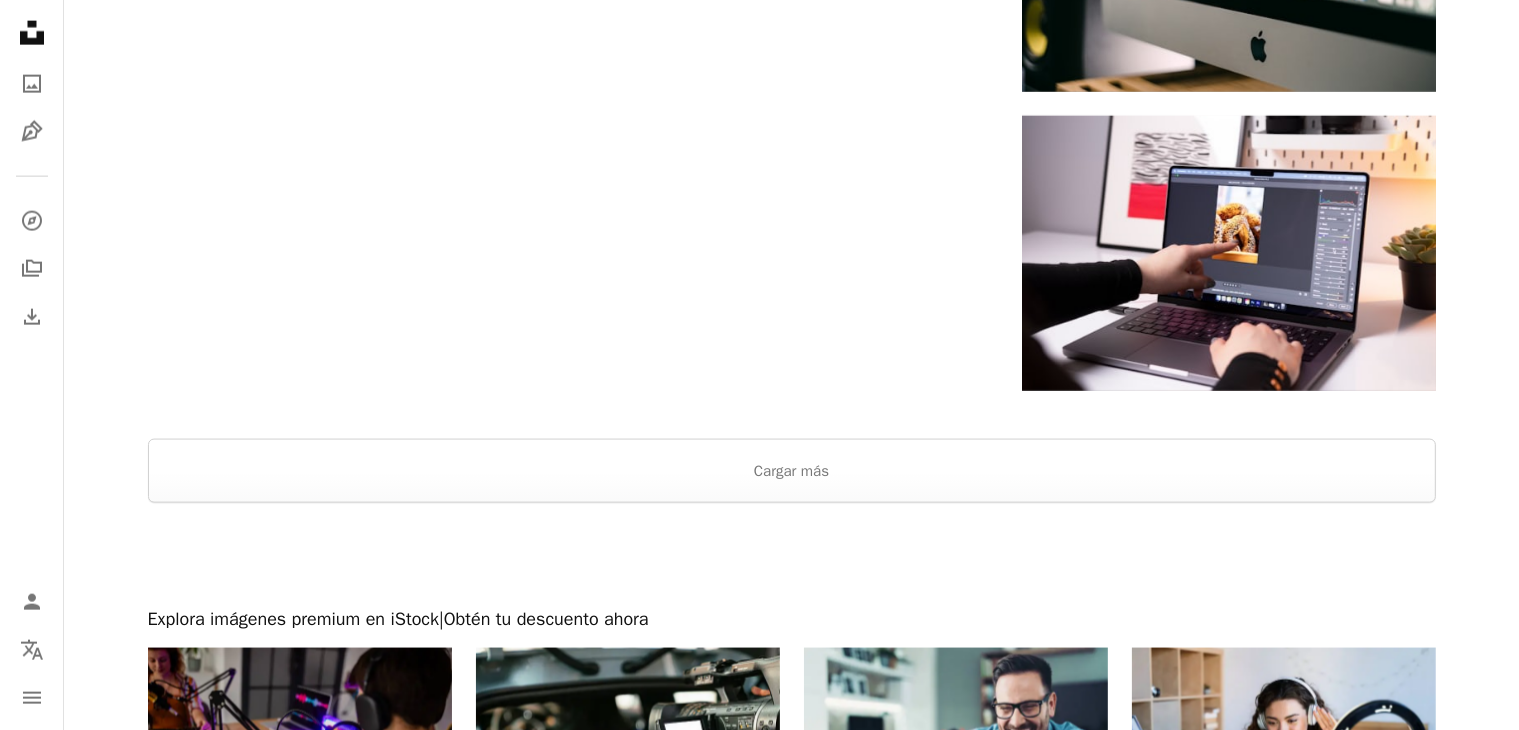 scroll, scrollTop: 2800, scrollLeft: 0, axis: vertical 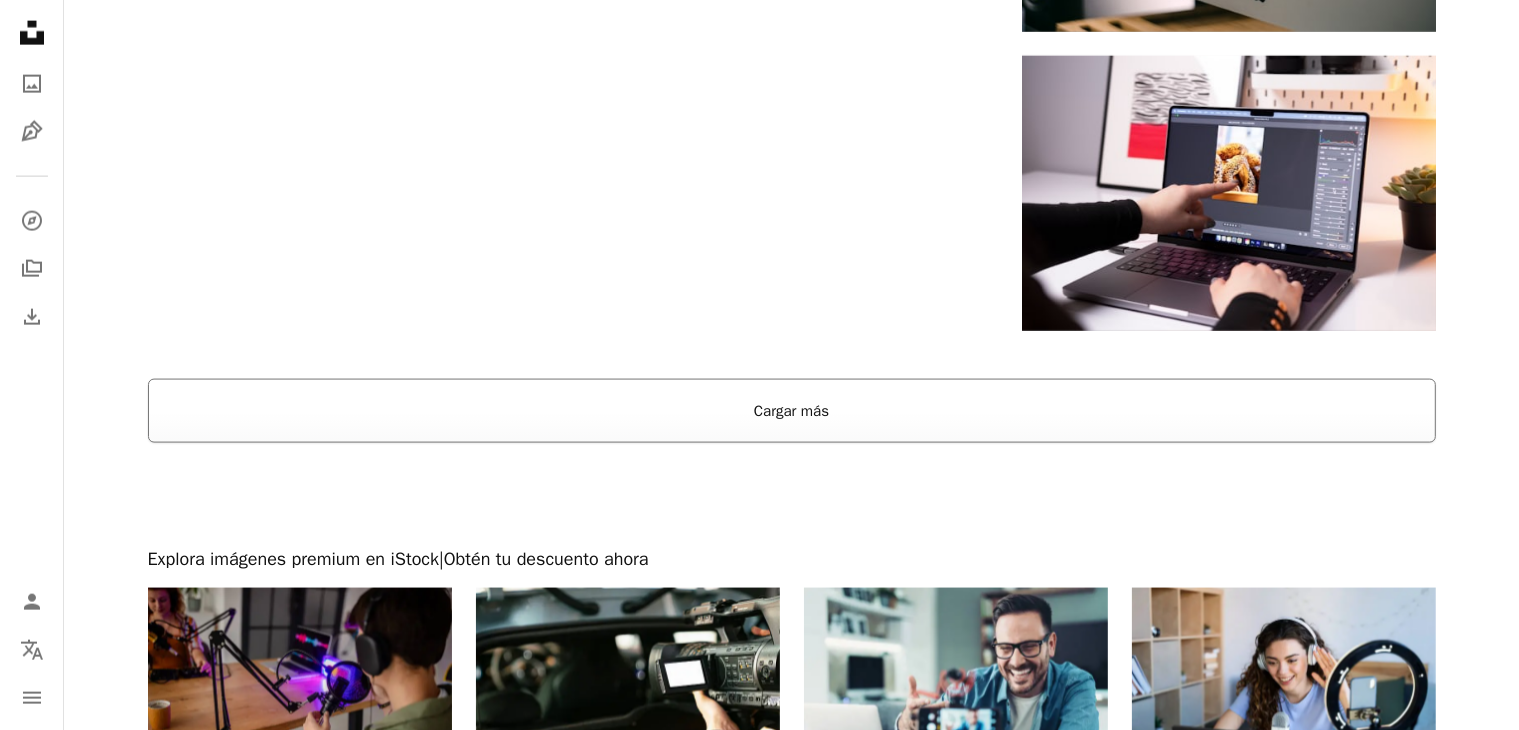 click on "Cargar más" at bounding box center [792, 411] 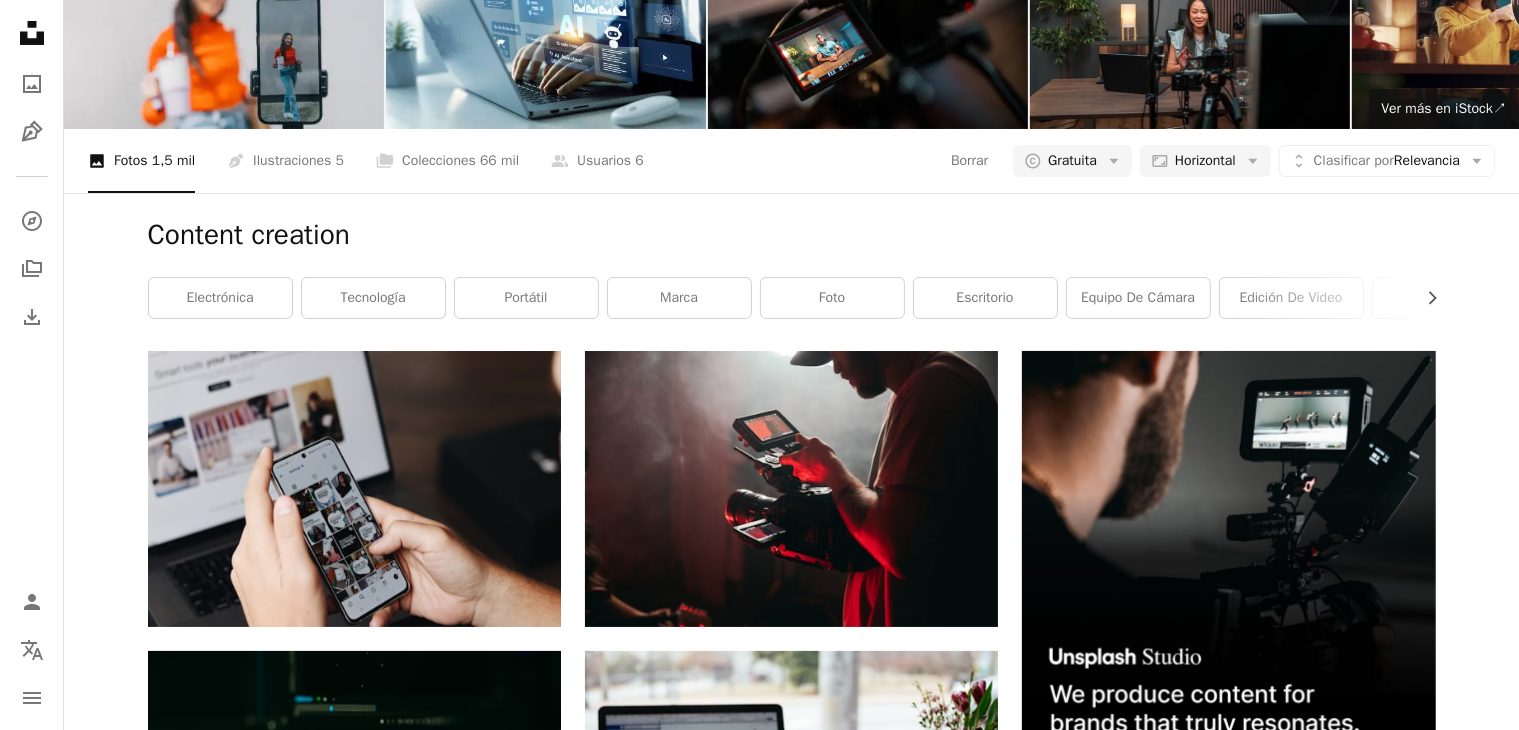 scroll, scrollTop: 0, scrollLeft: 0, axis: both 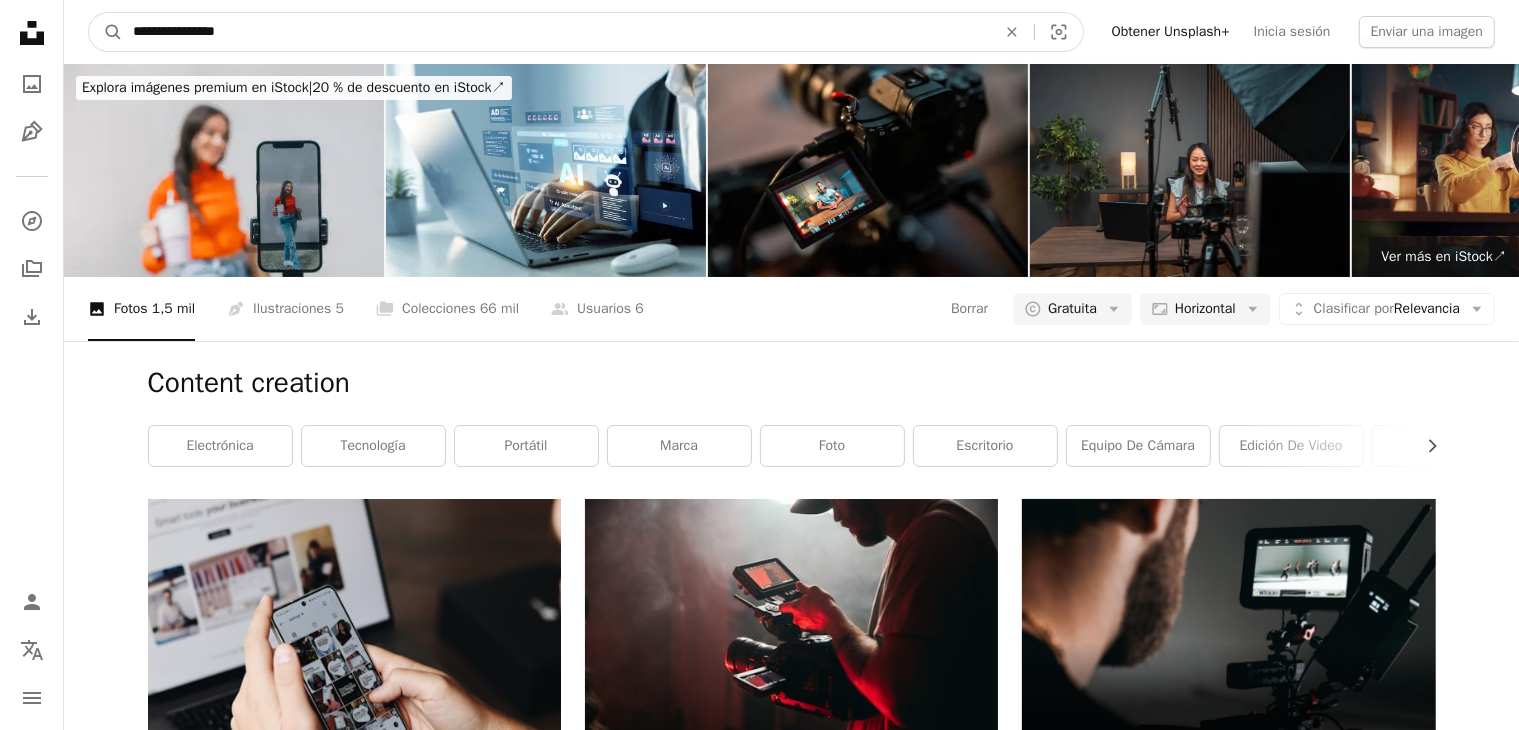click on "**********" at bounding box center (556, 32) 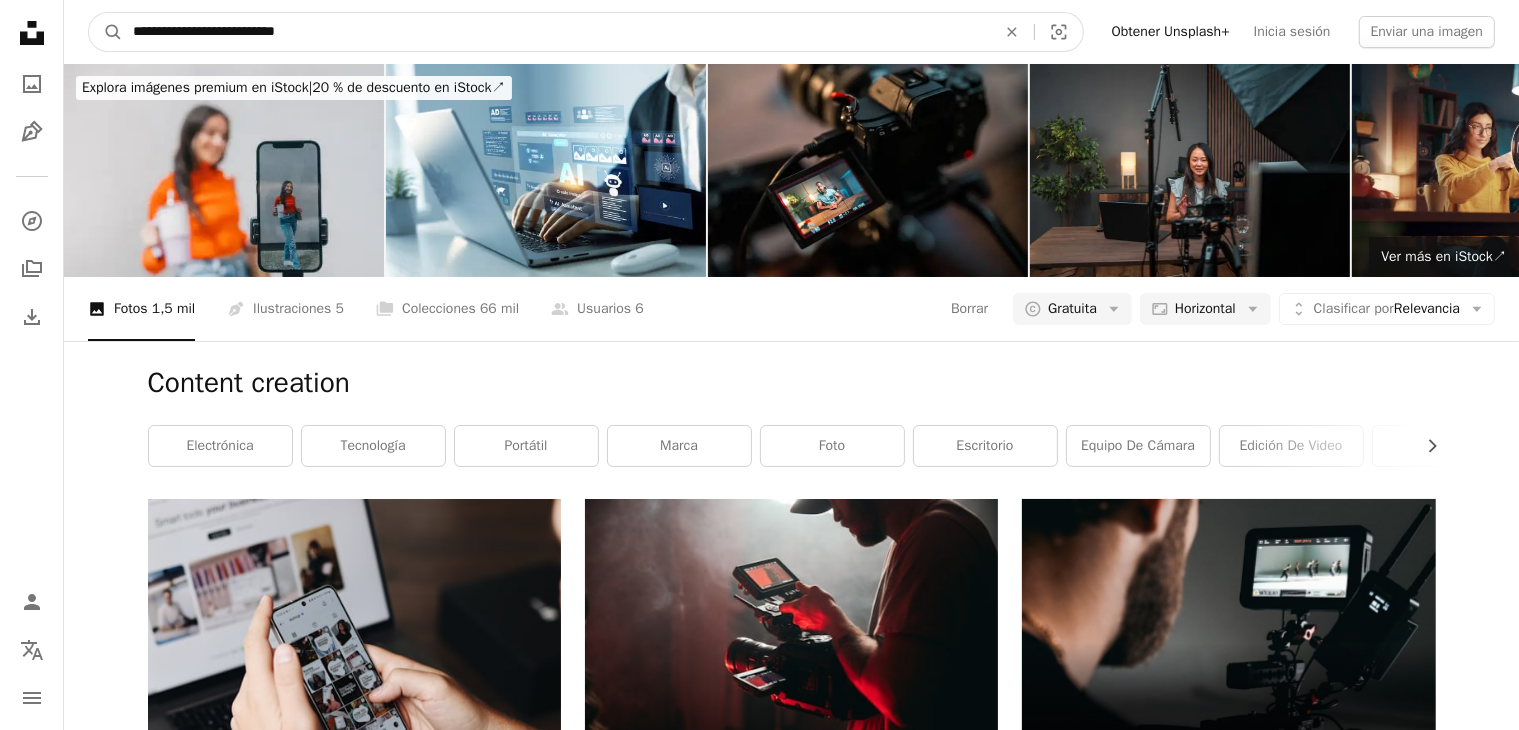 type on "**********" 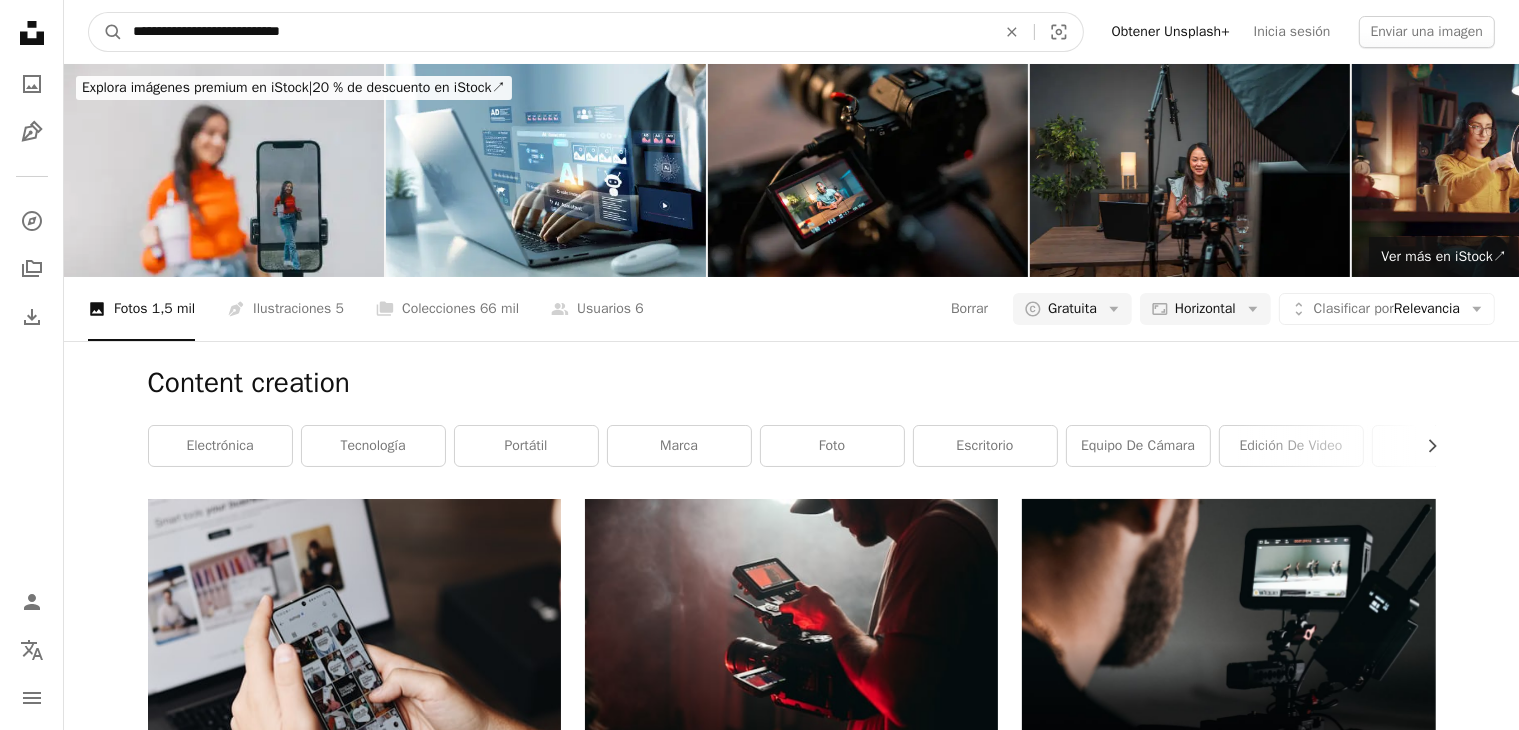 click on "A magnifying glass" at bounding box center (106, 32) 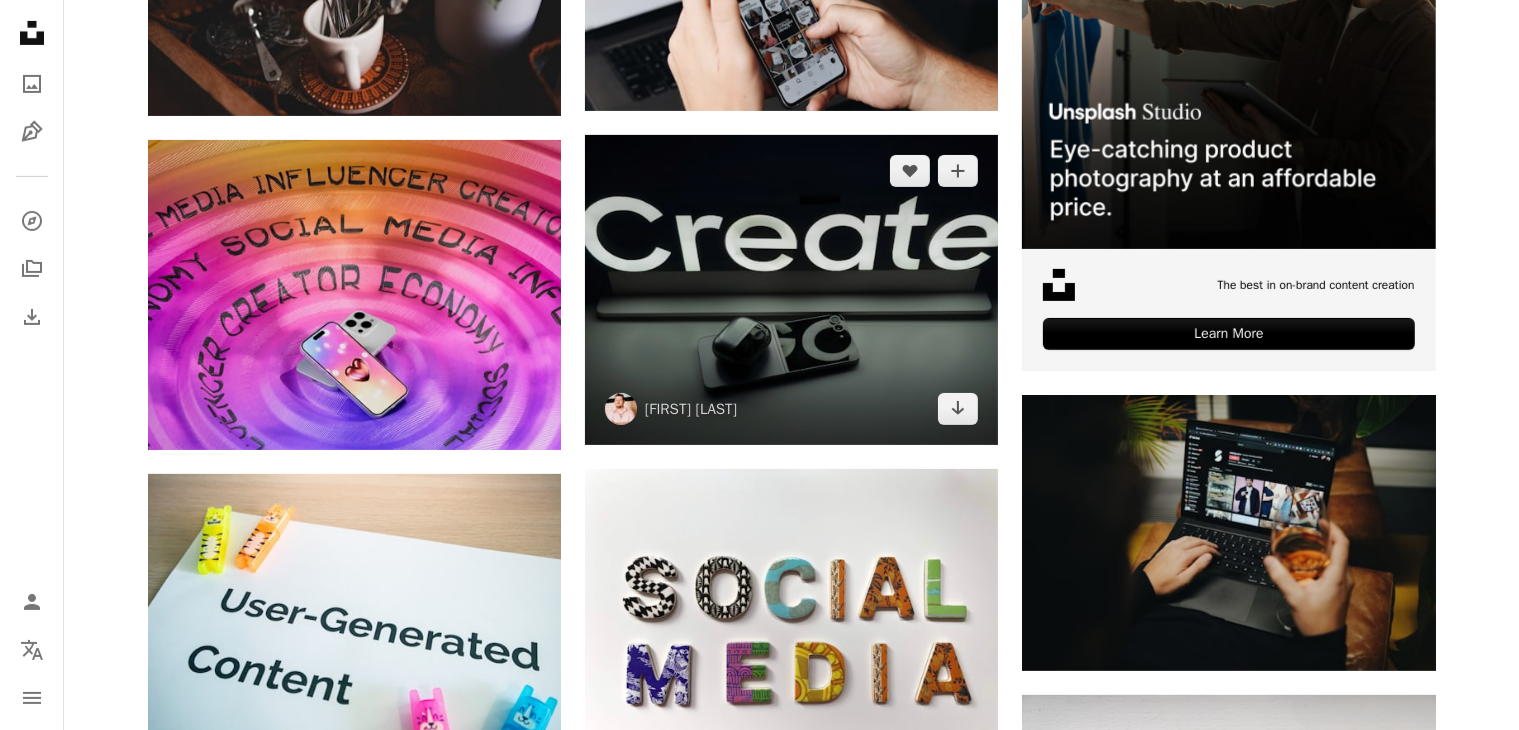 scroll, scrollTop: 700, scrollLeft: 0, axis: vertical 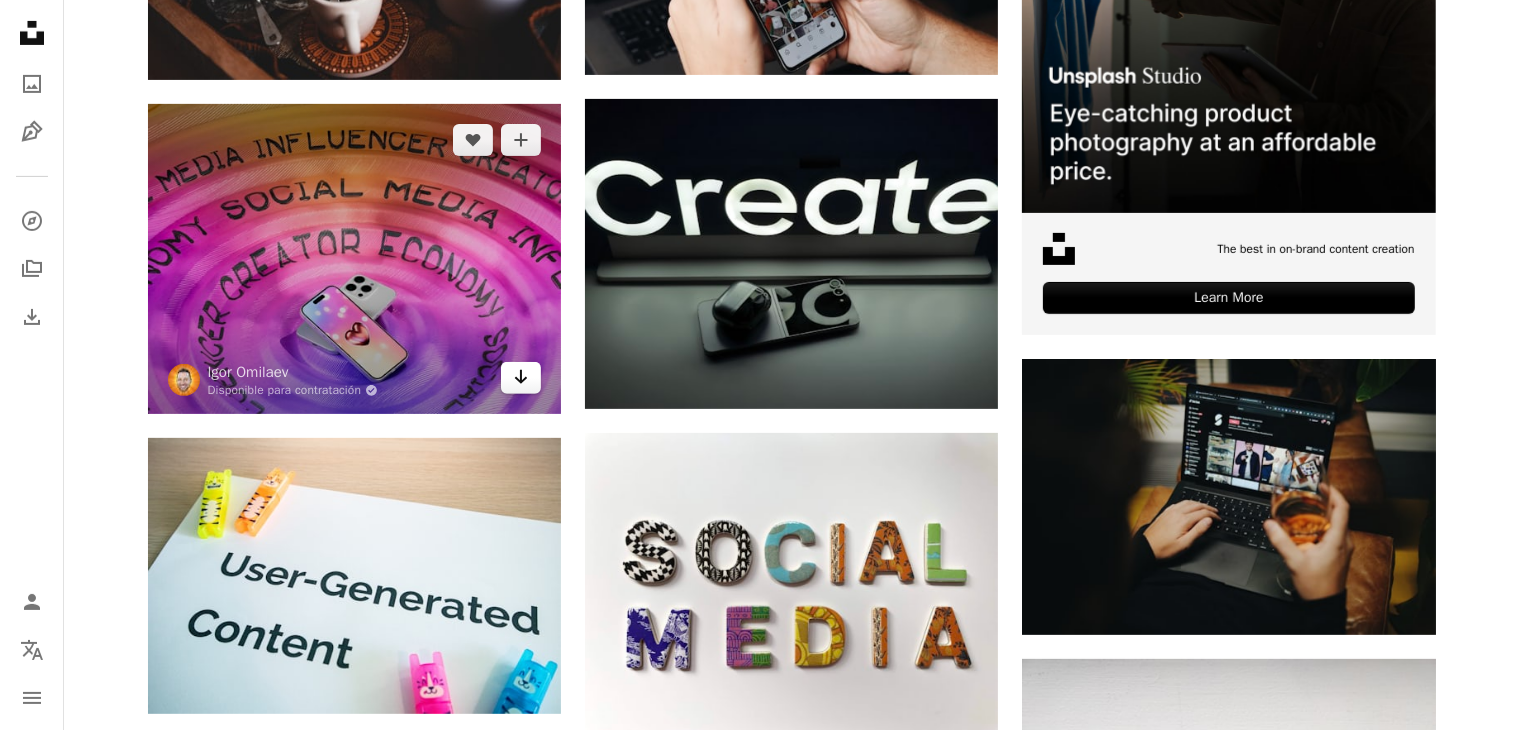 click 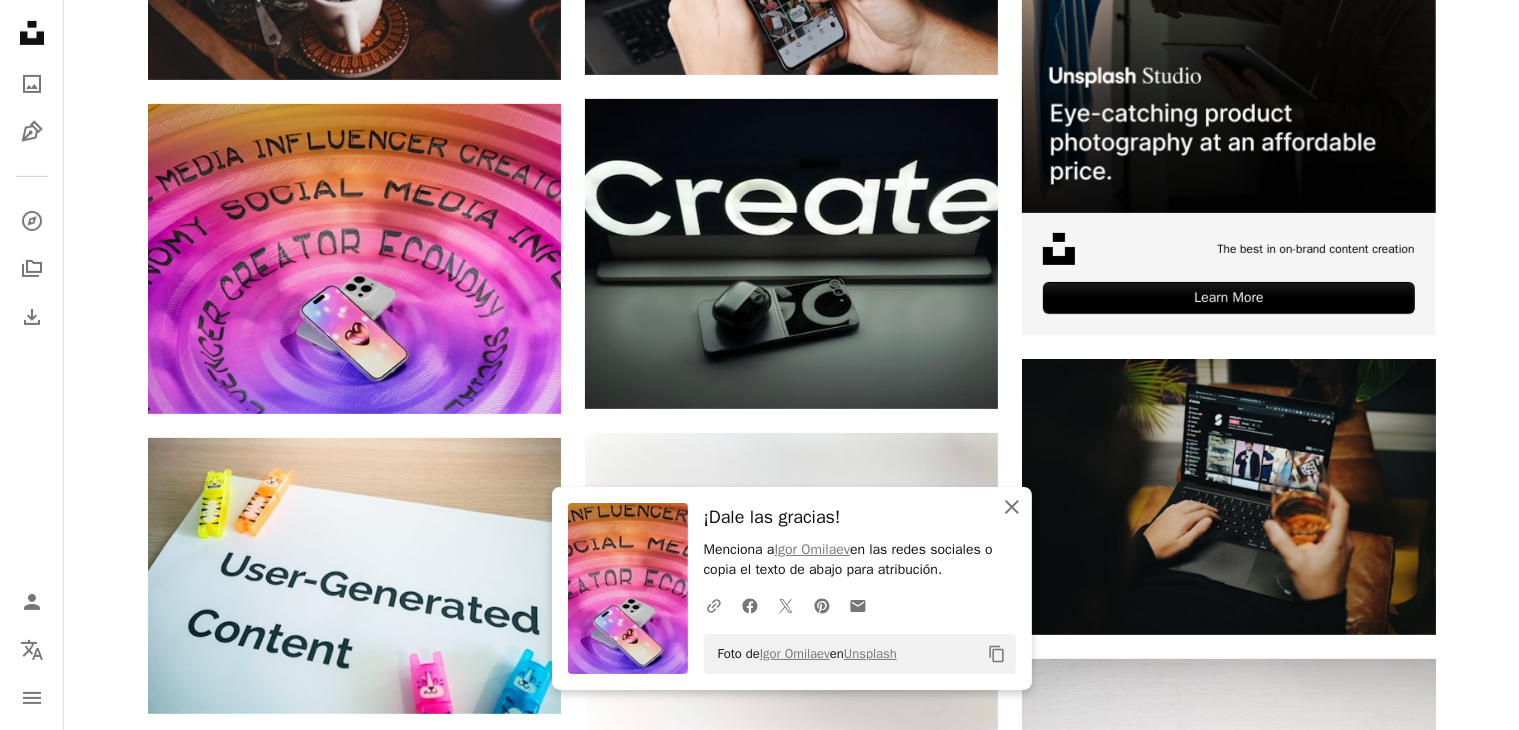 click on "An X shape" 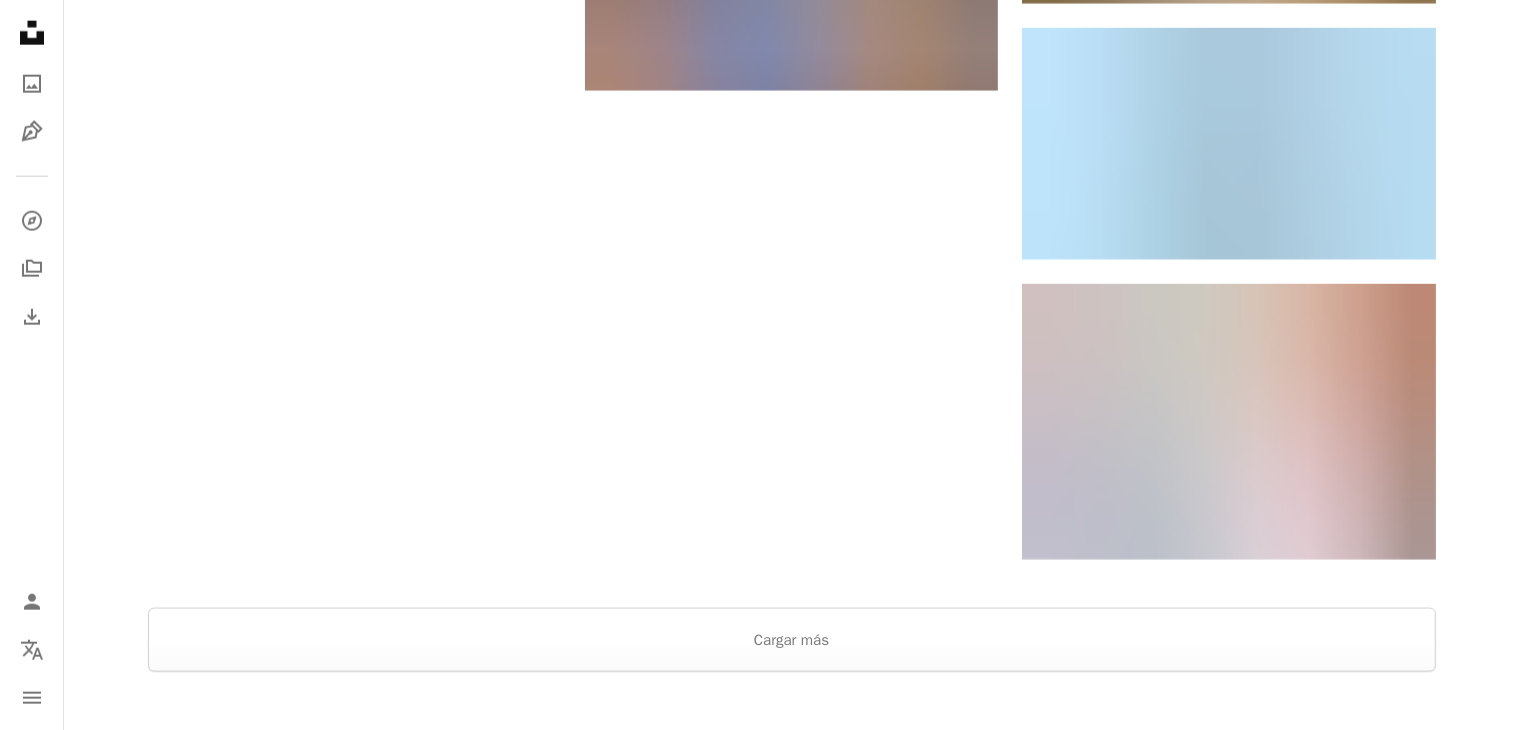 scroll, scrollTop: 2600, scrollLeft: 0, axis: vertical 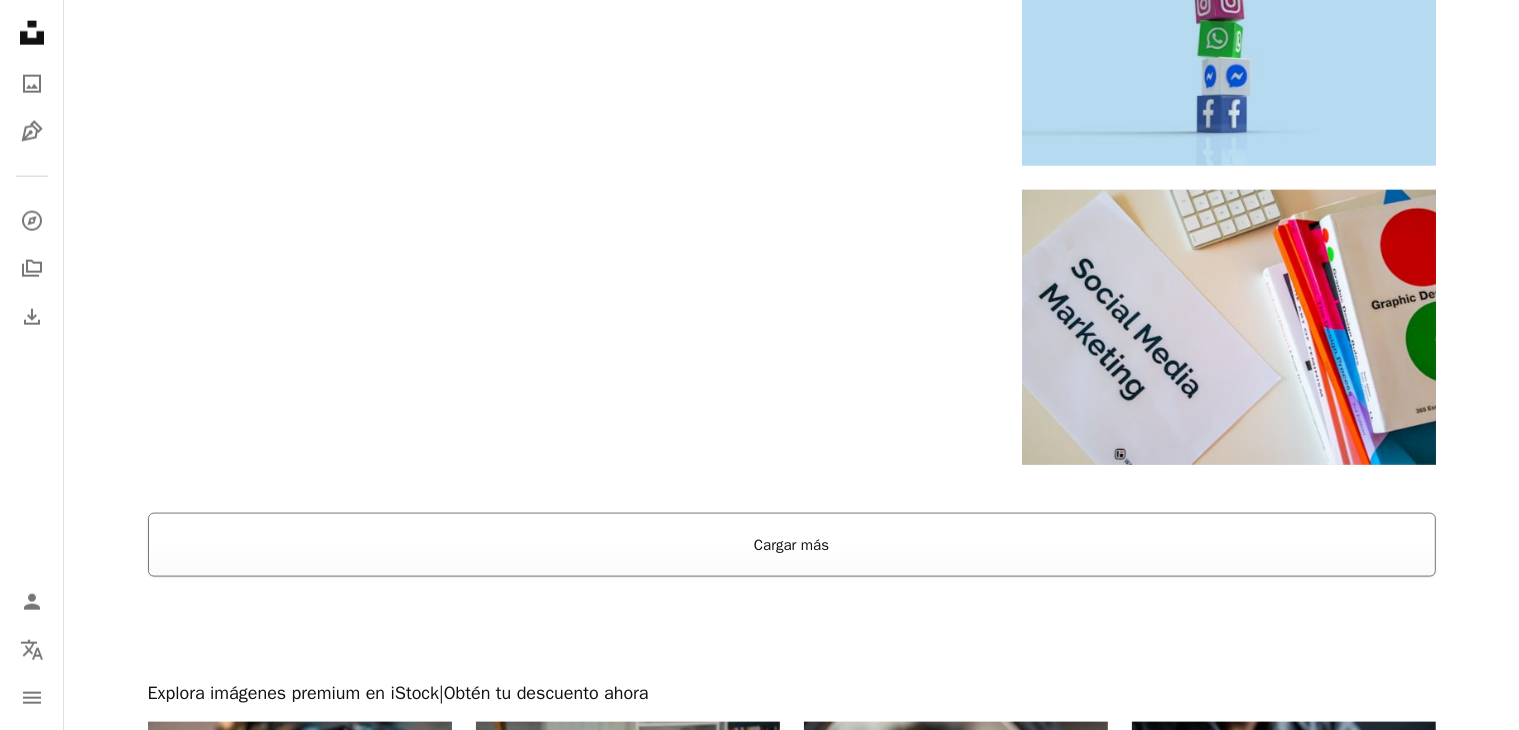 click on "Cargar más" at bounding box center (792, 545) 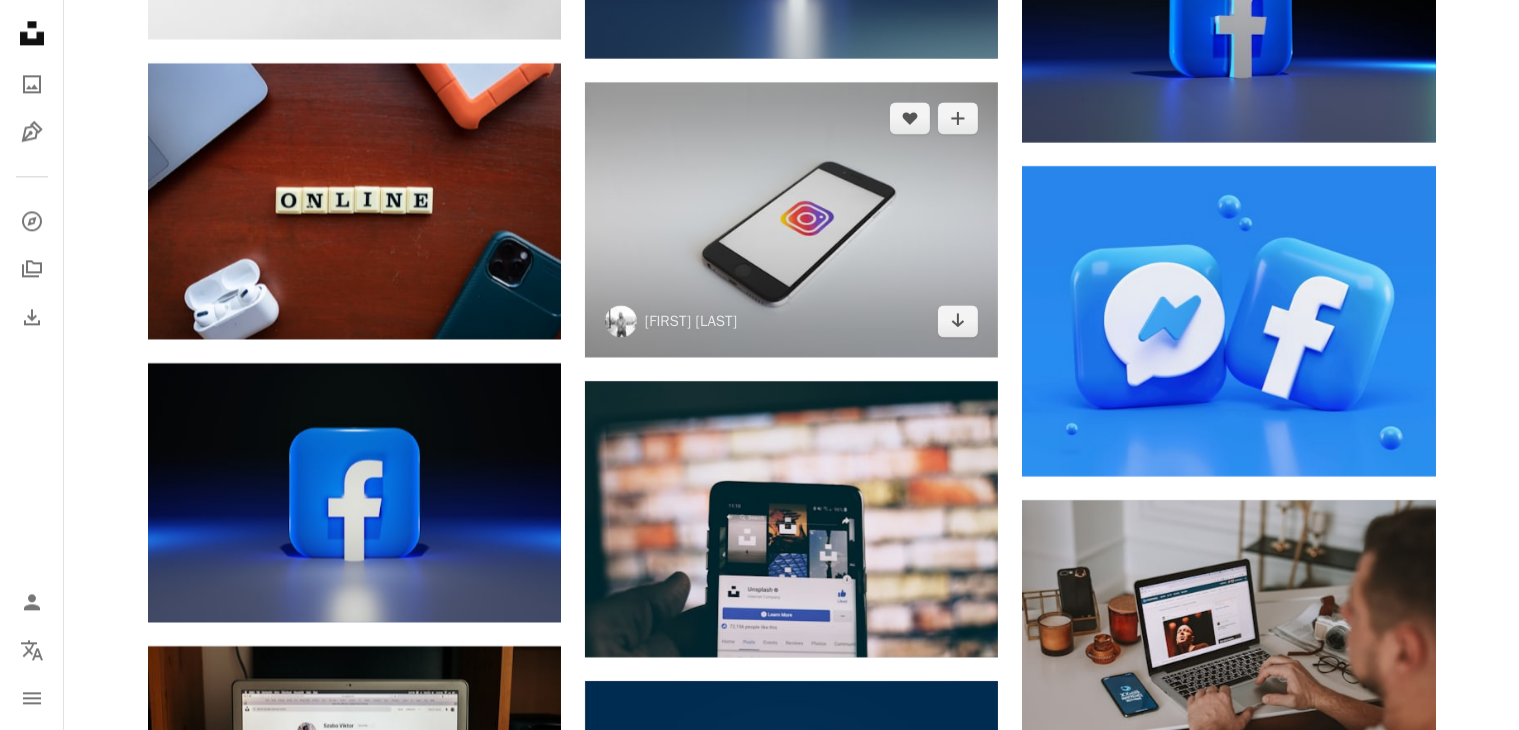 scroll, scrollTop: 5300, scrollLeft: 0, axis: vertical 